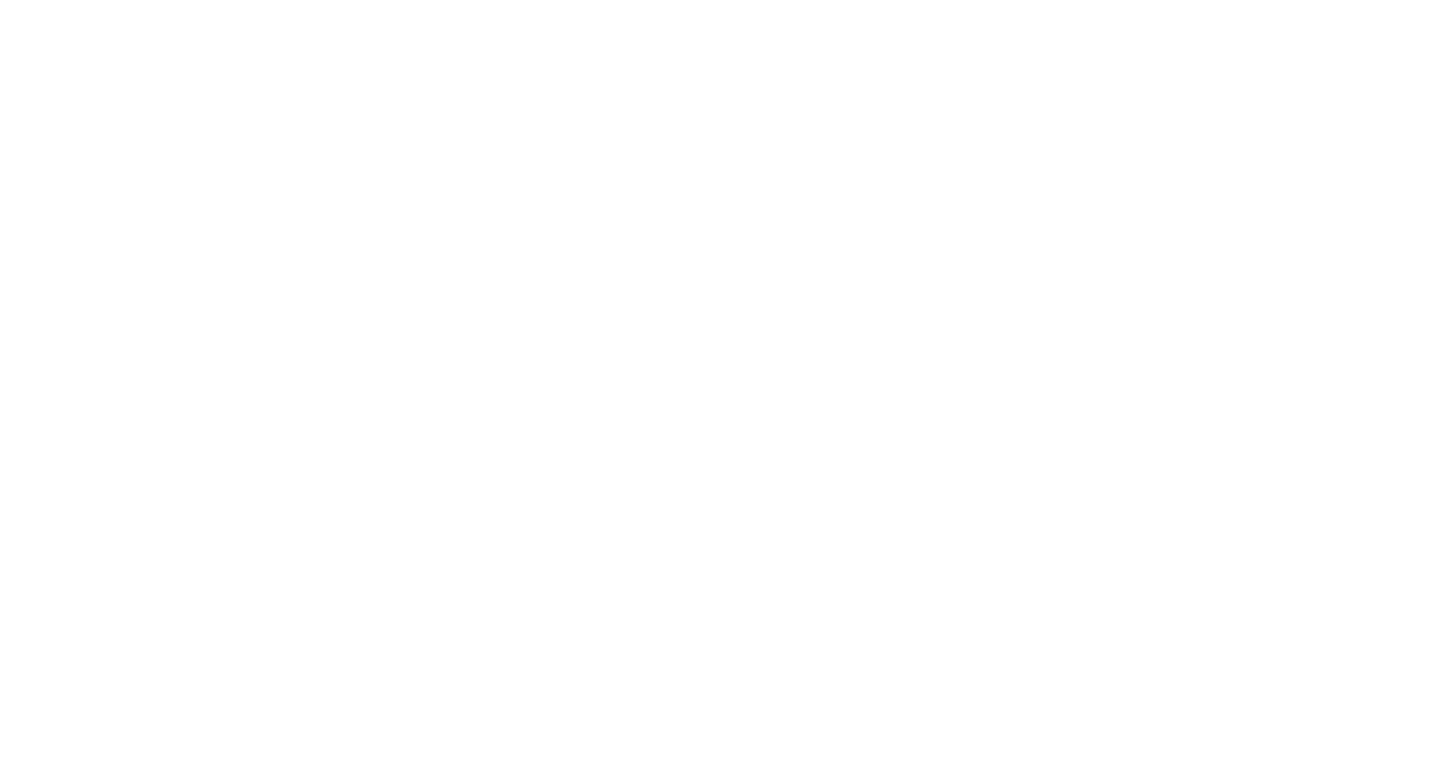 scroll, scrollTop: 0, scrollLeft: 0, axis: both 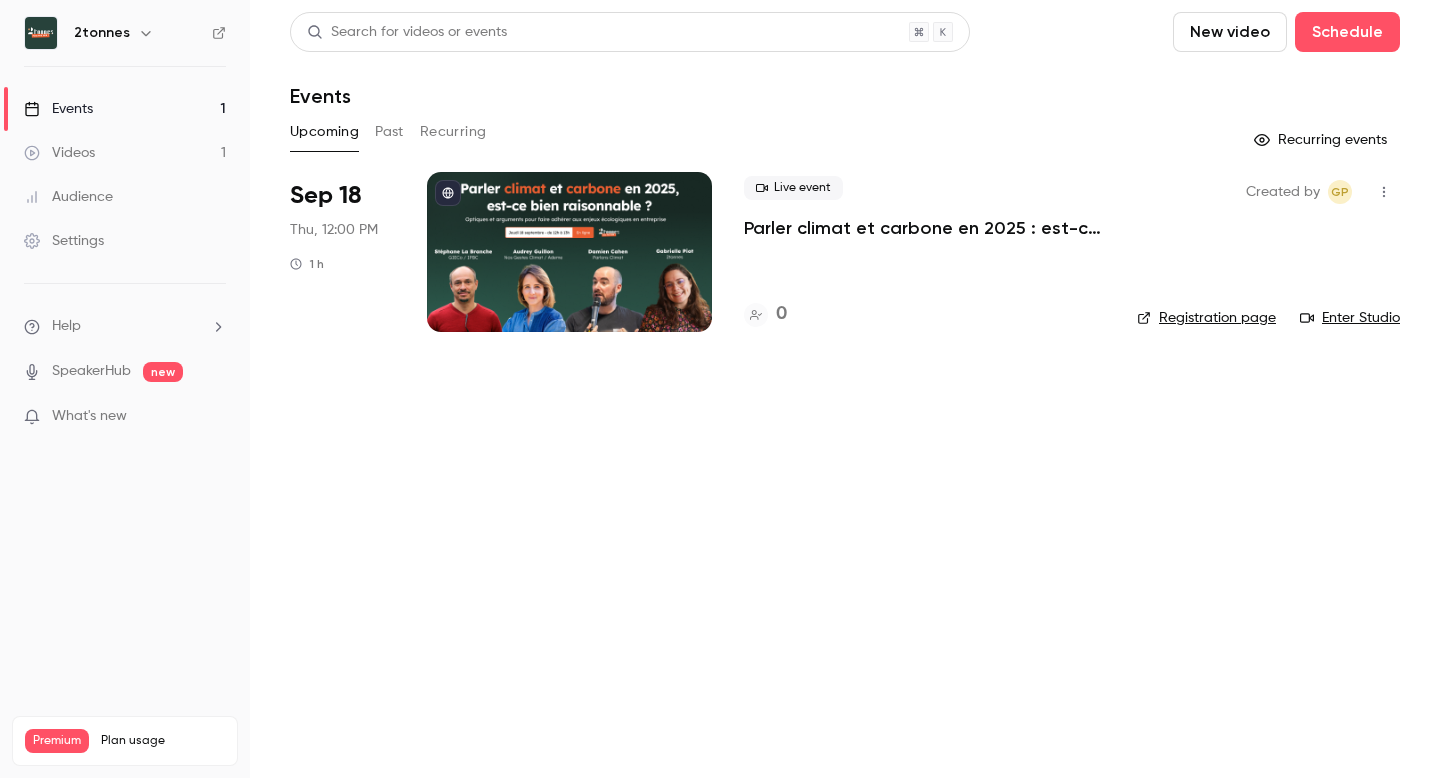 click at bounding box center [569, 252] 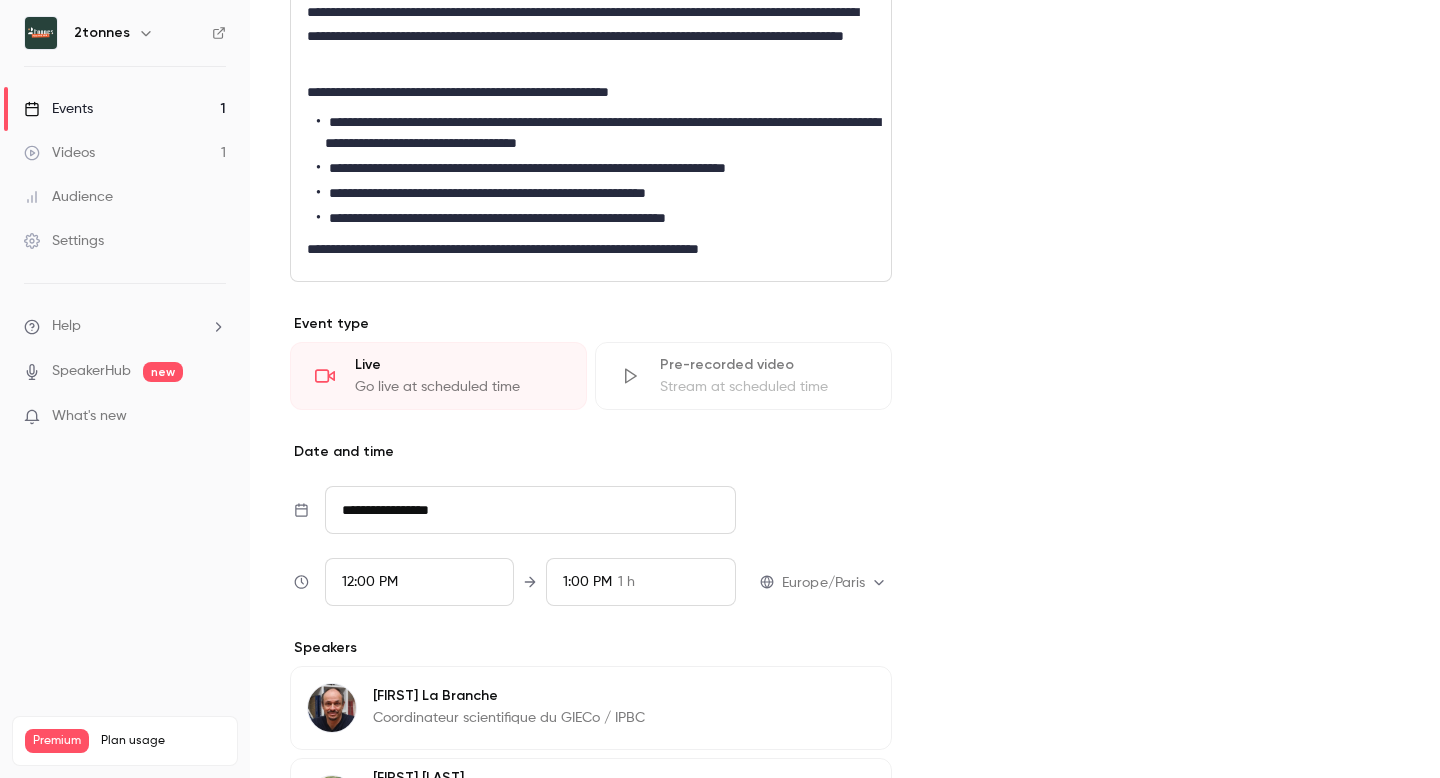 scroll, scrollTop: 562, scrollLeft: 0, axis: vertical 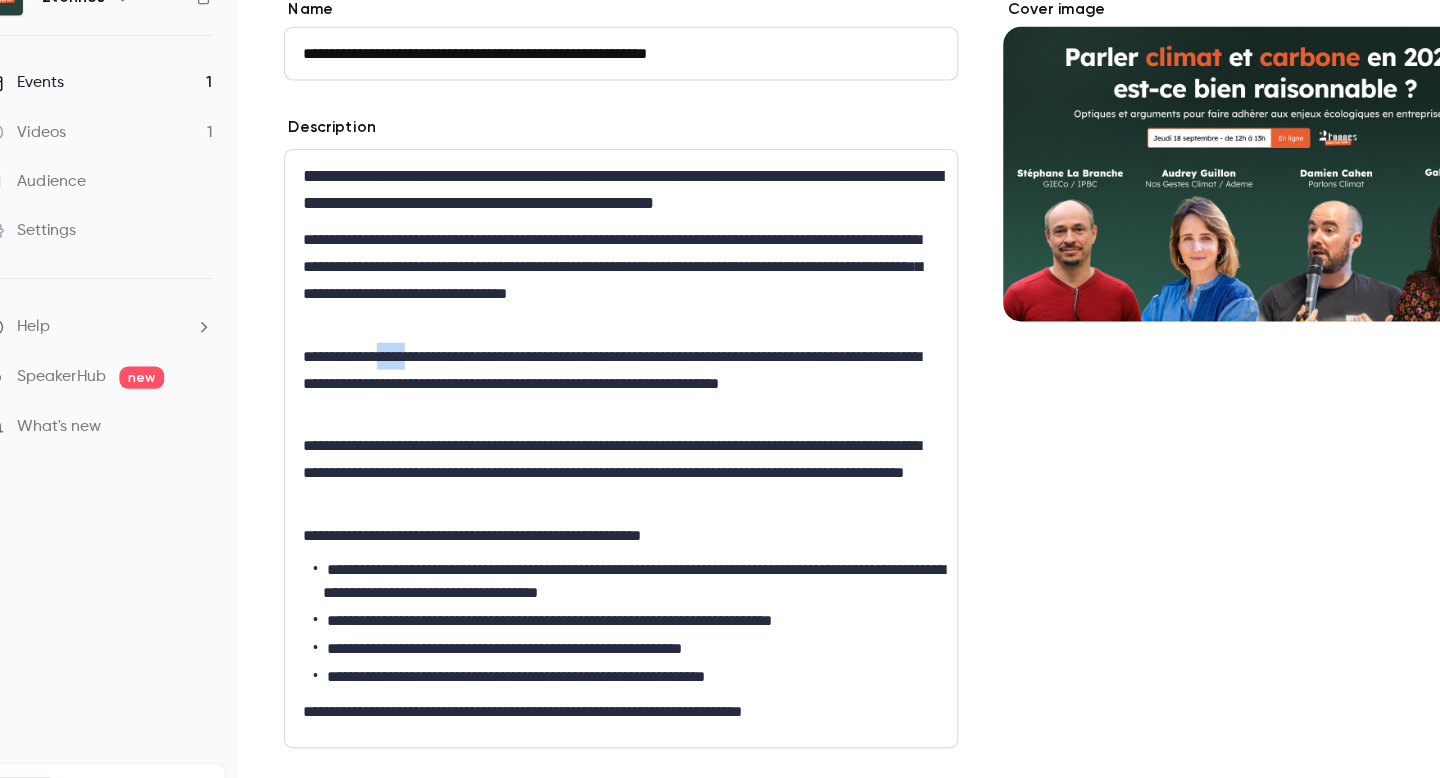 drag, startPoint x: 417, startPoint y: 350, endPoint x: 387, endPoint y: 352, distance: 30.066593 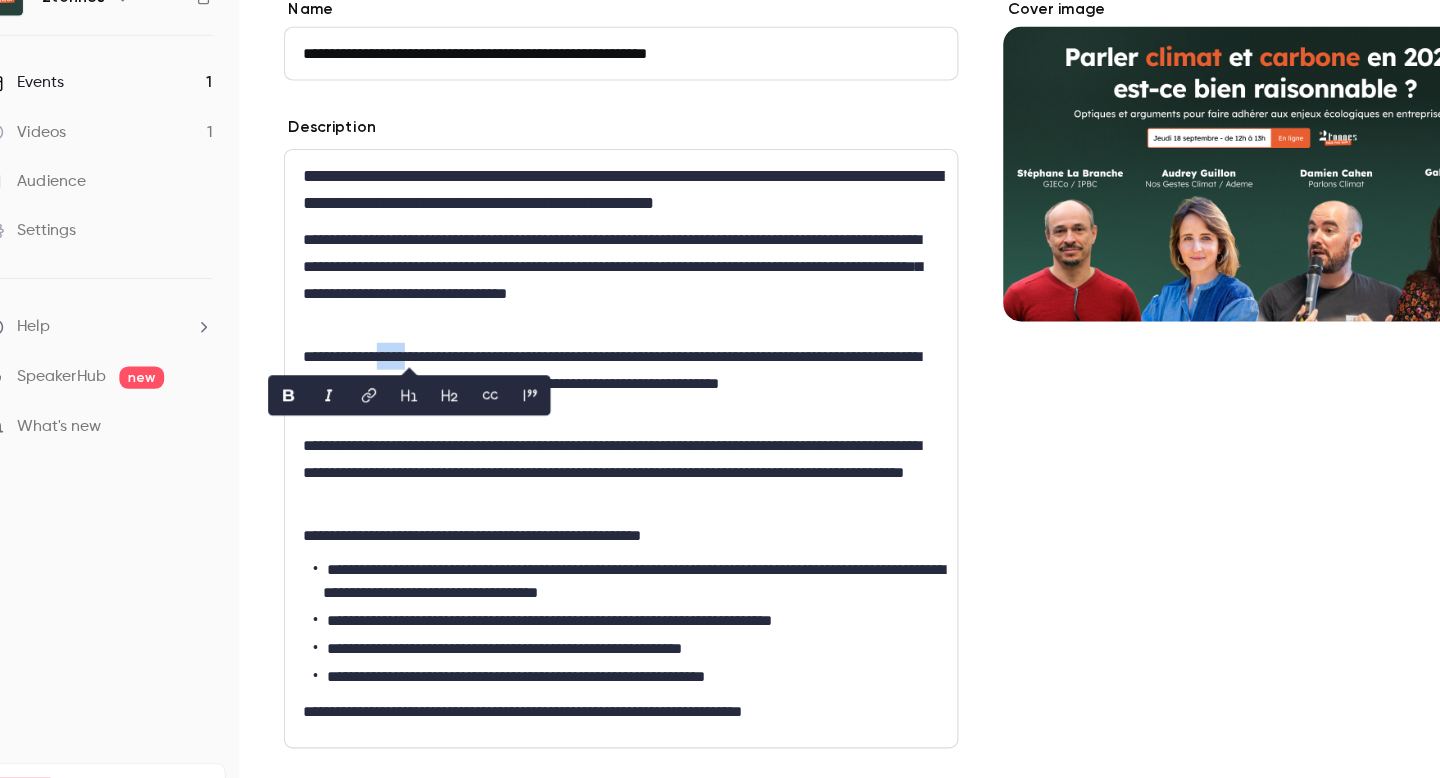 type 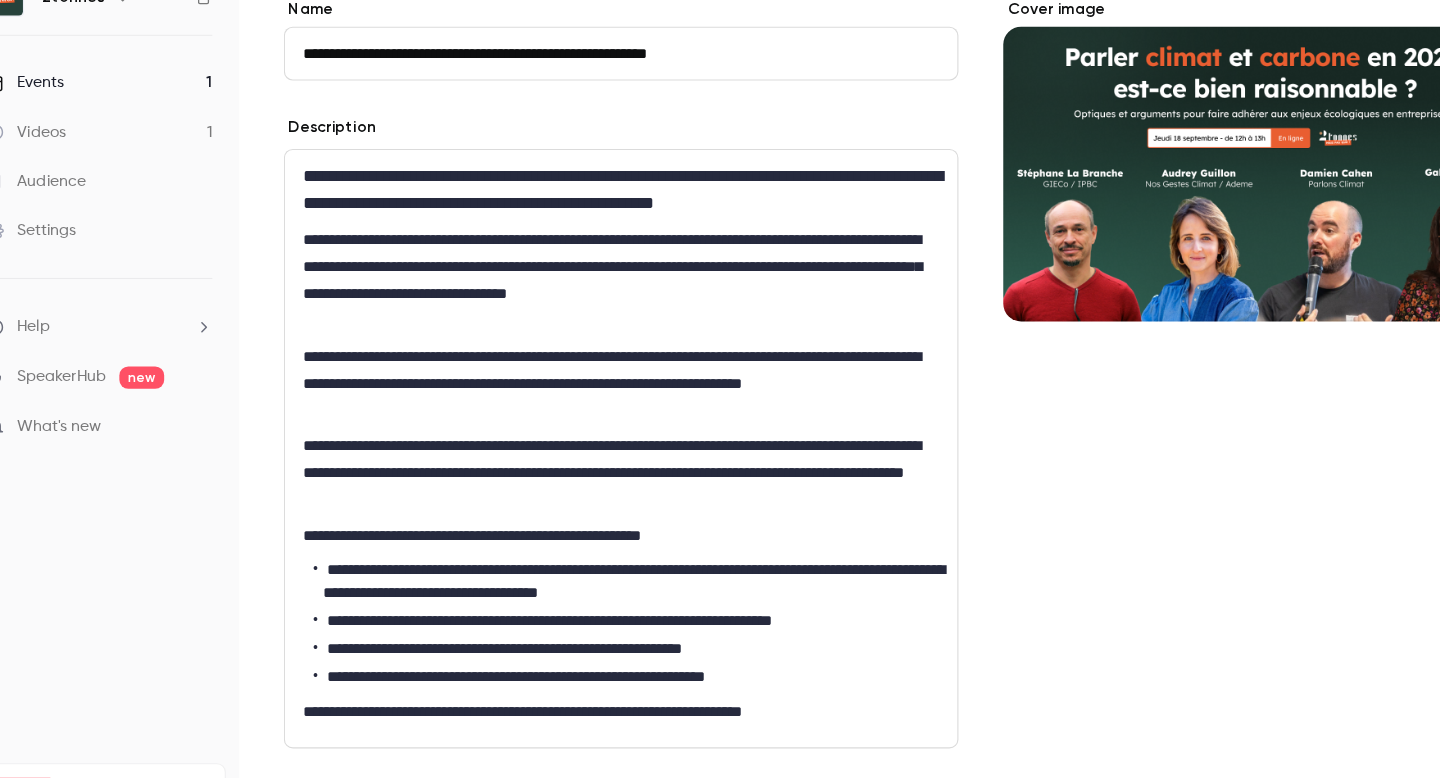 click on "**********" at bounding box center [591, 377] 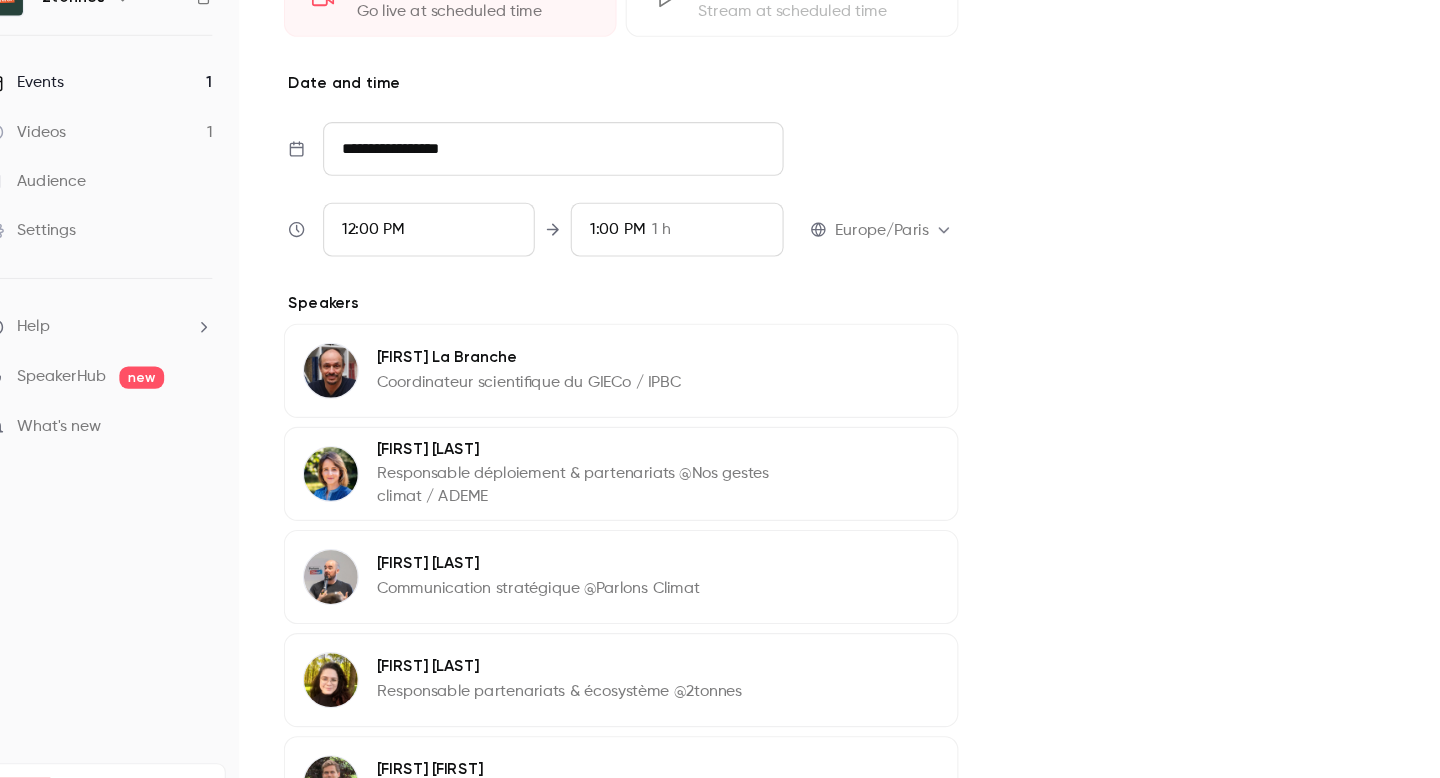 scroll, scrollTop: 1165, scrollLeft: 0, axis: vertical 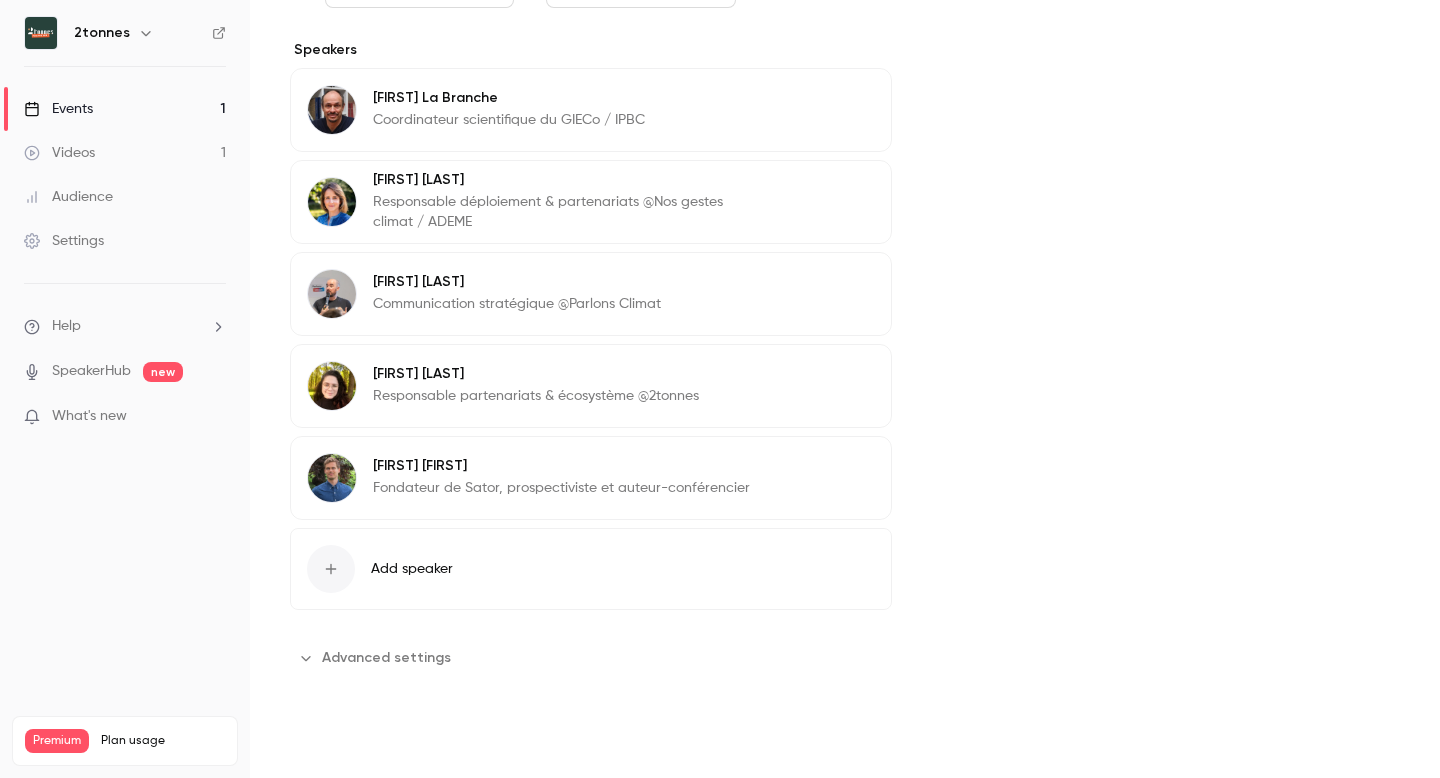 click on "Save" at bounding box center [326, 742] 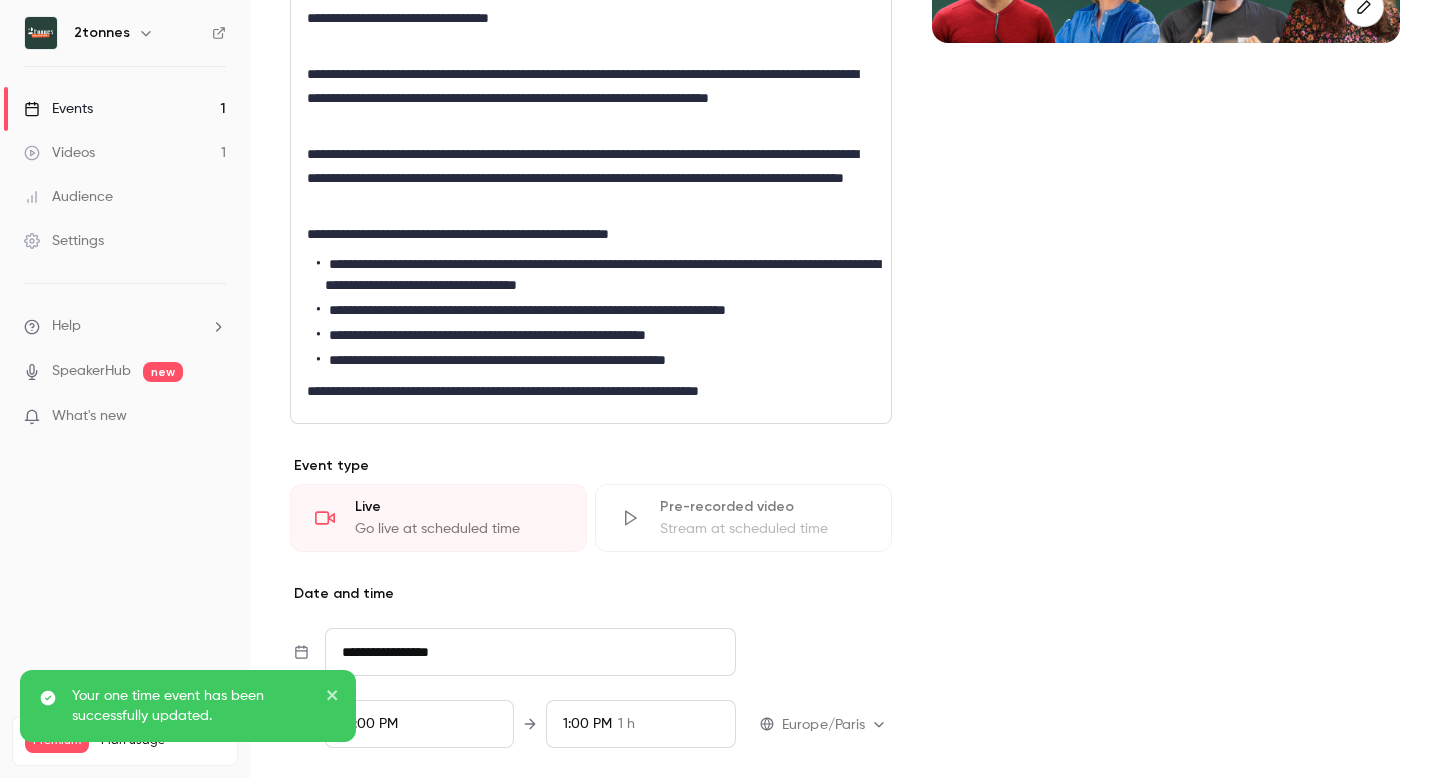 scroll, scrollTop: 0, scrollLeft: 0, axis: both 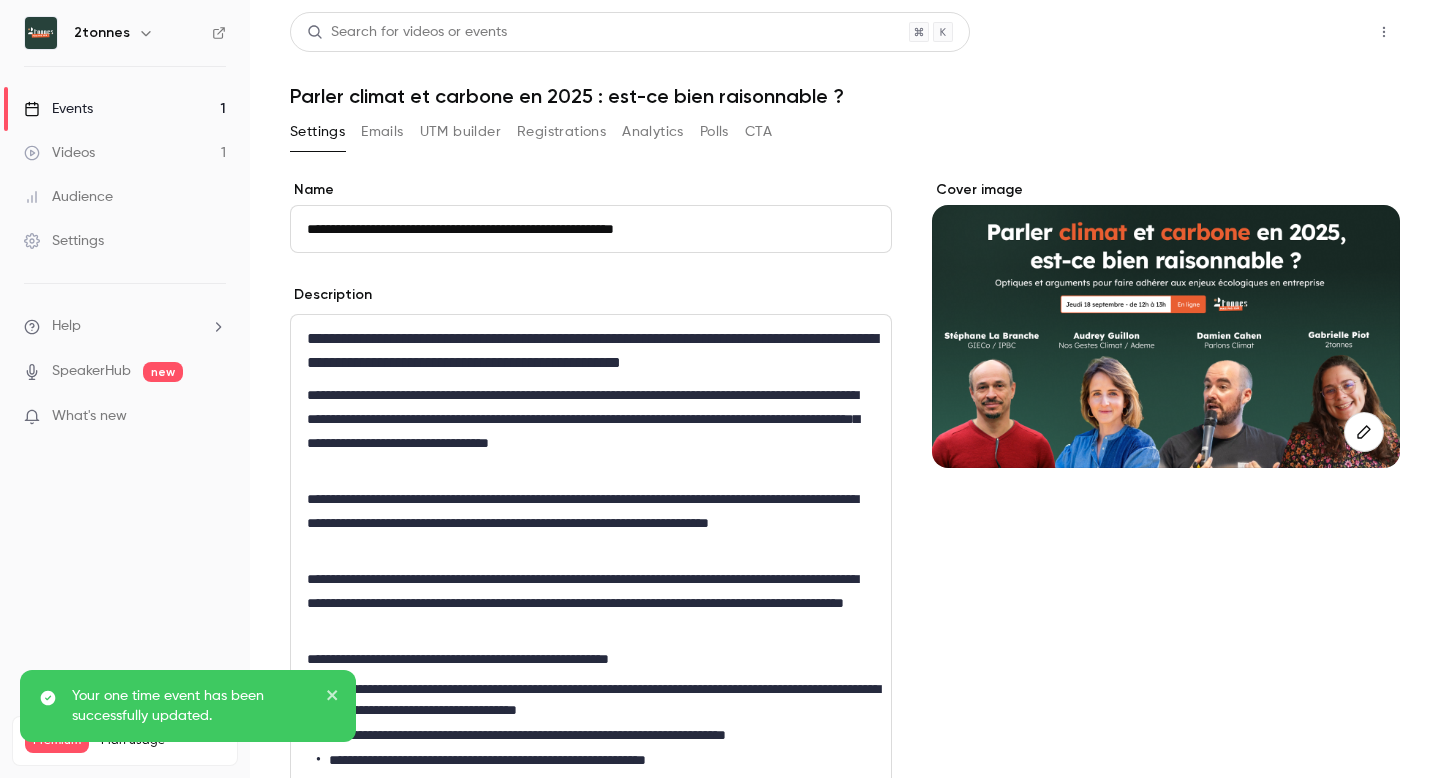 click on "Share" at bounding box center [1312, 32] 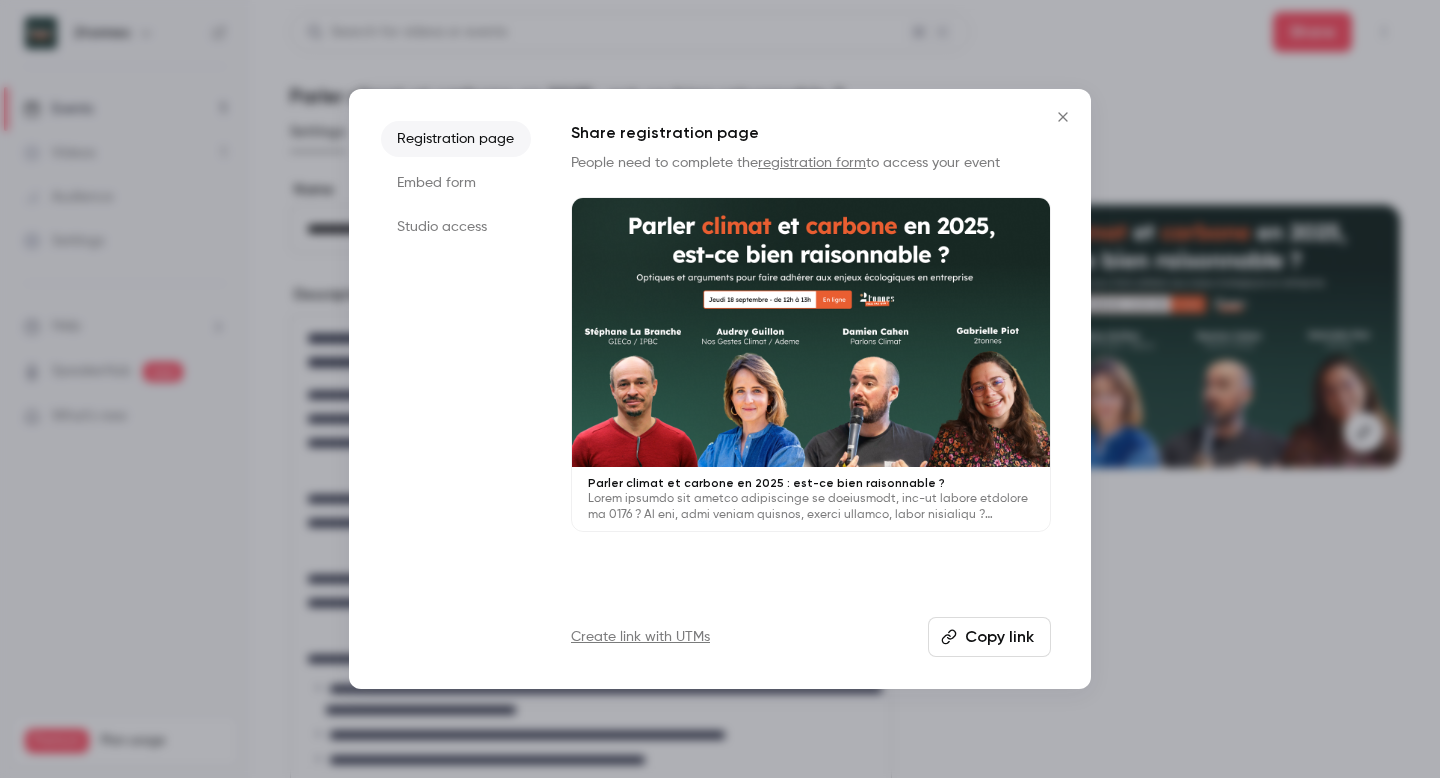 click 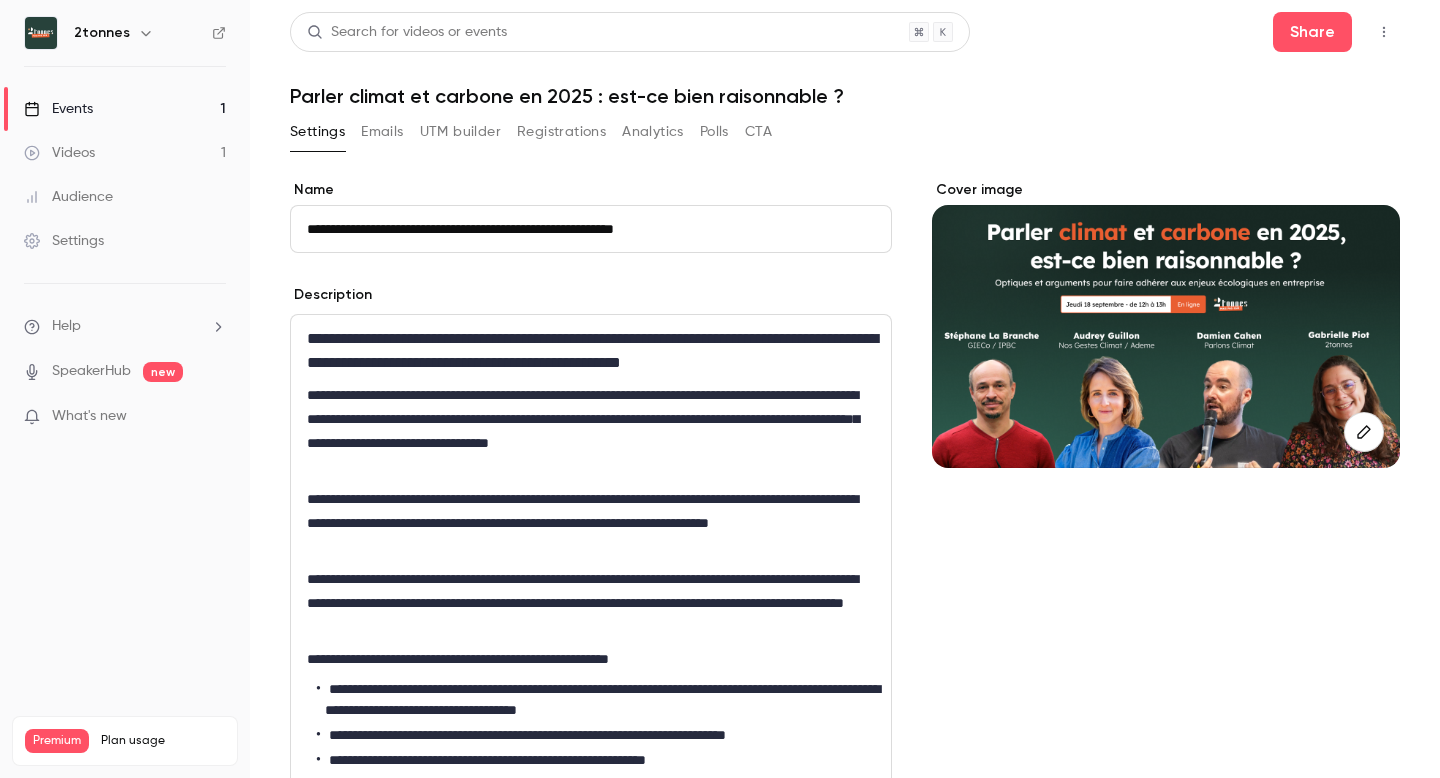 click on "**********" at bounding box center (591, 229) 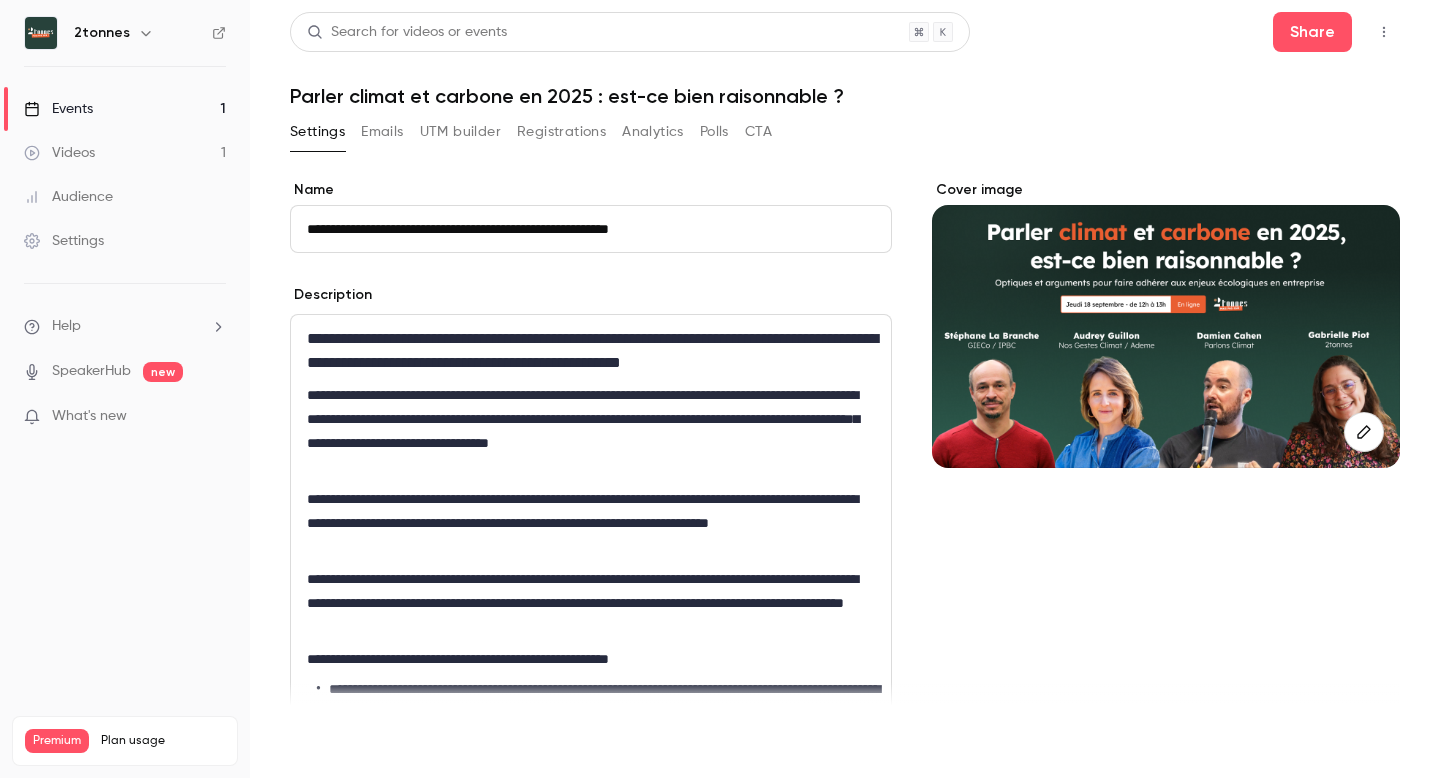 type on "**********" 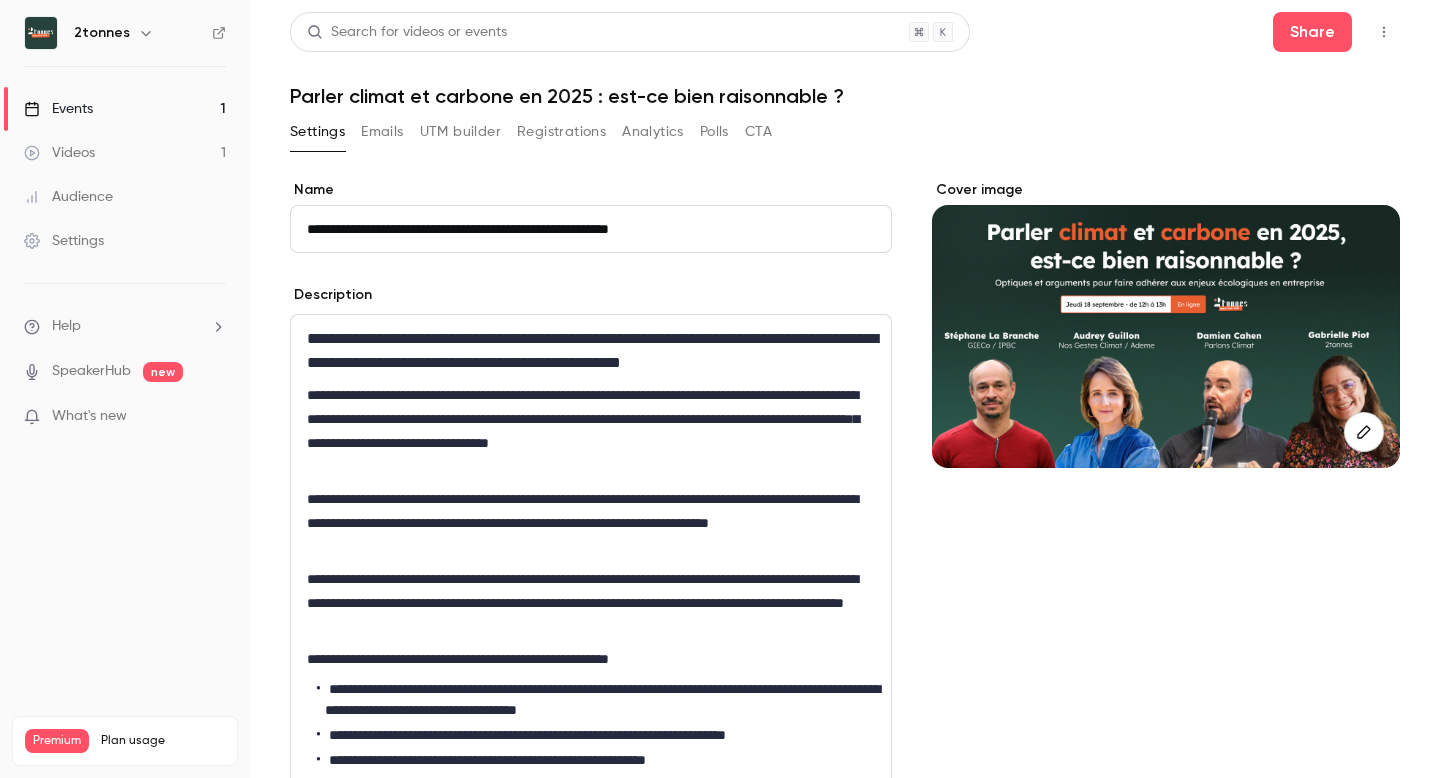 click on "**********" at bounding box center [845, 1053] 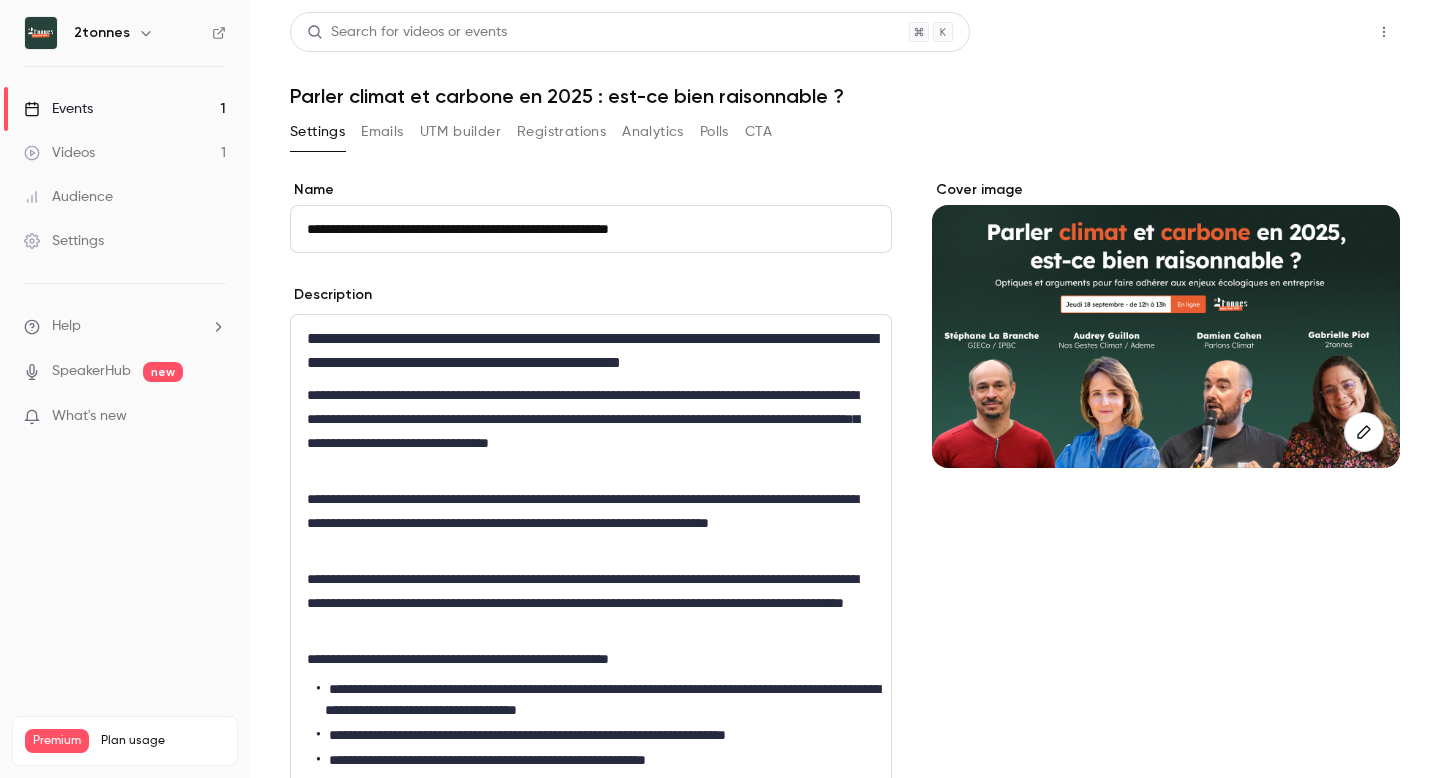 click on "Share" at bounding box center [1312, 32] 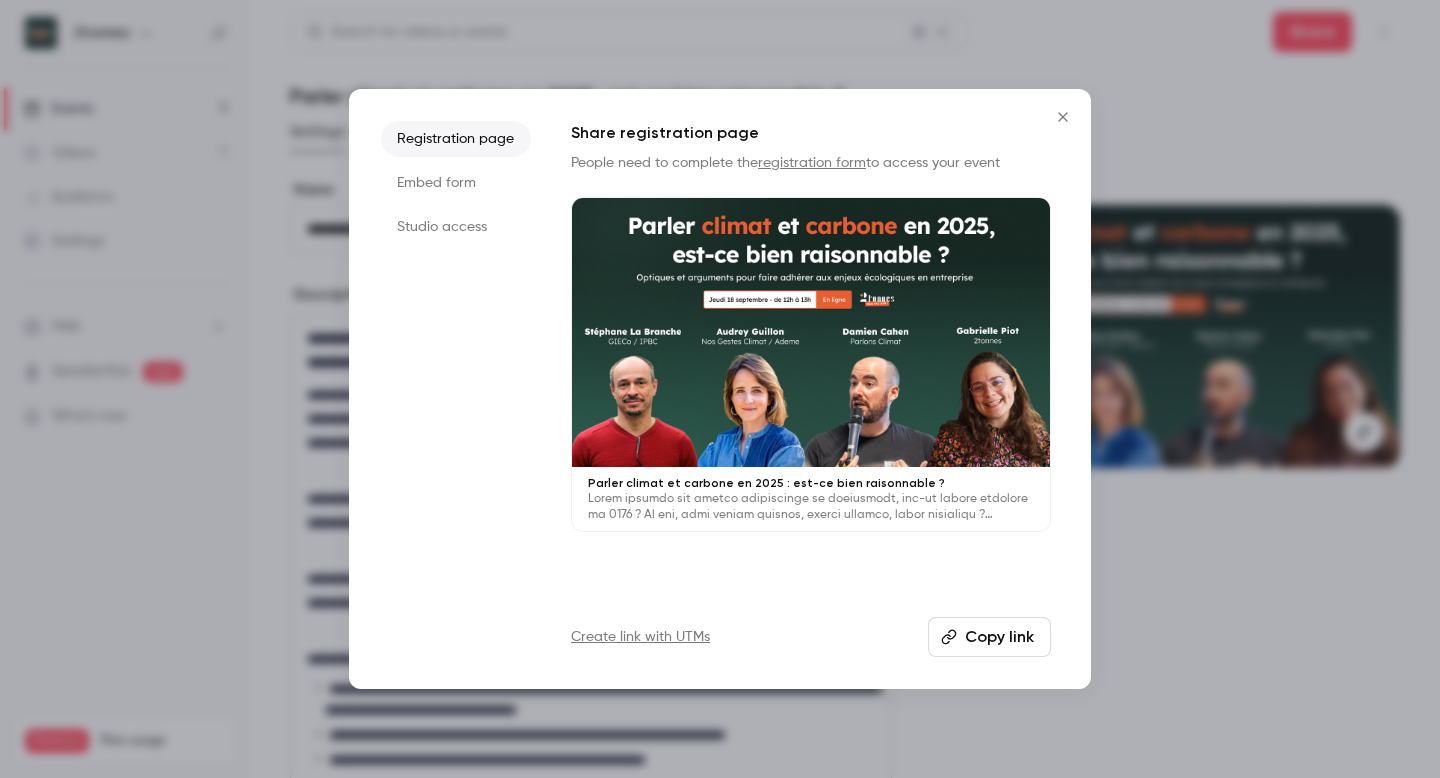 click on "Embed form" at bounding box center [456, 183] 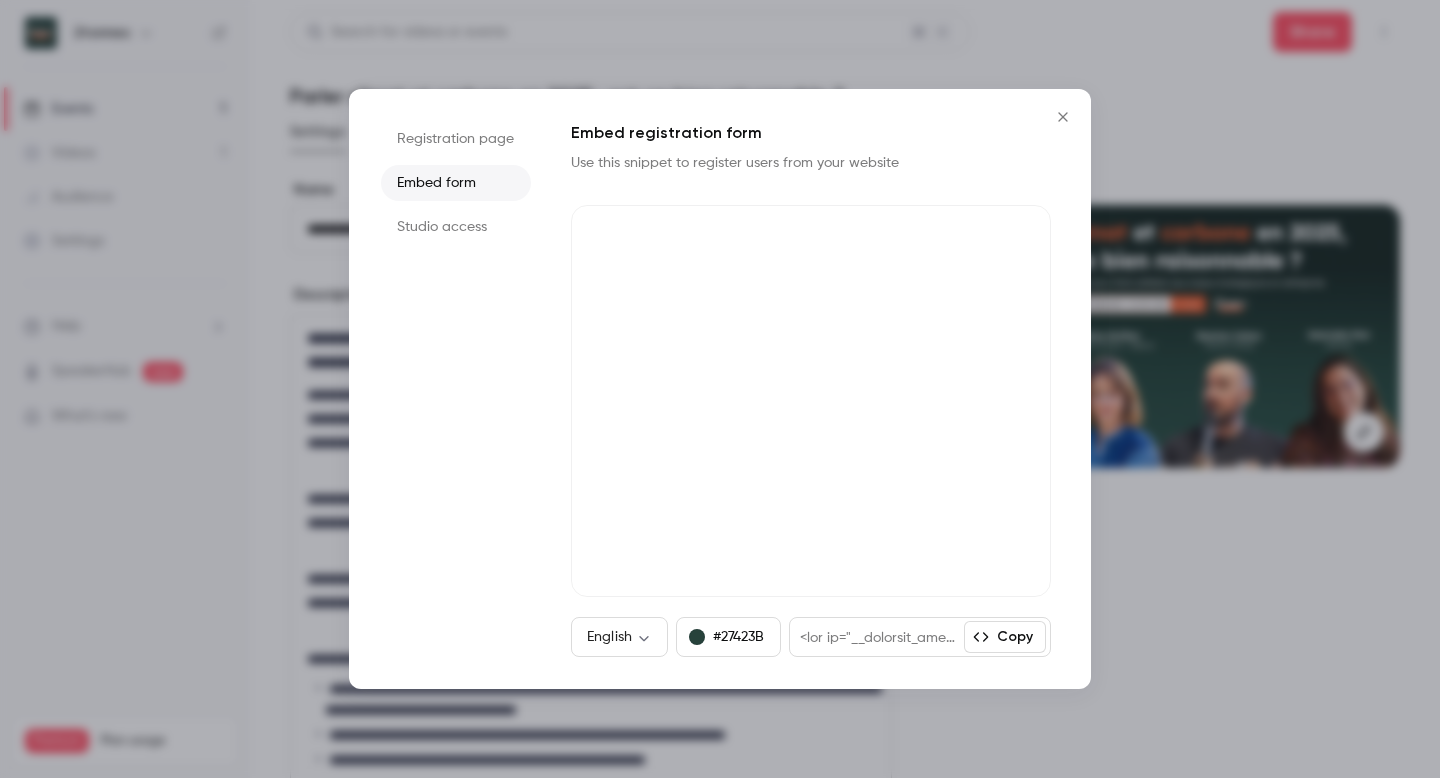 click on "Studio access" at bounding box center [456, 227] 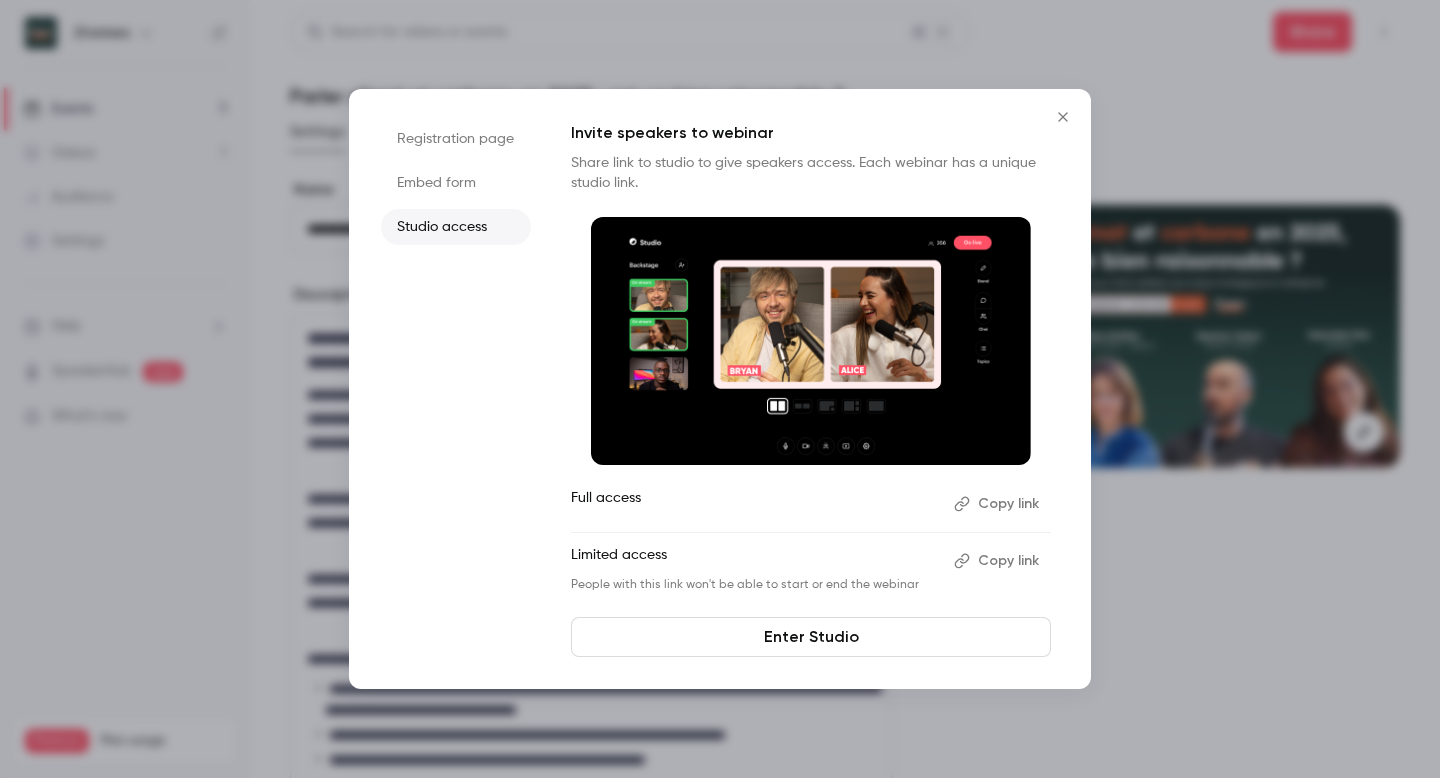 click on "Registration page" at bounding box center [456, 139] 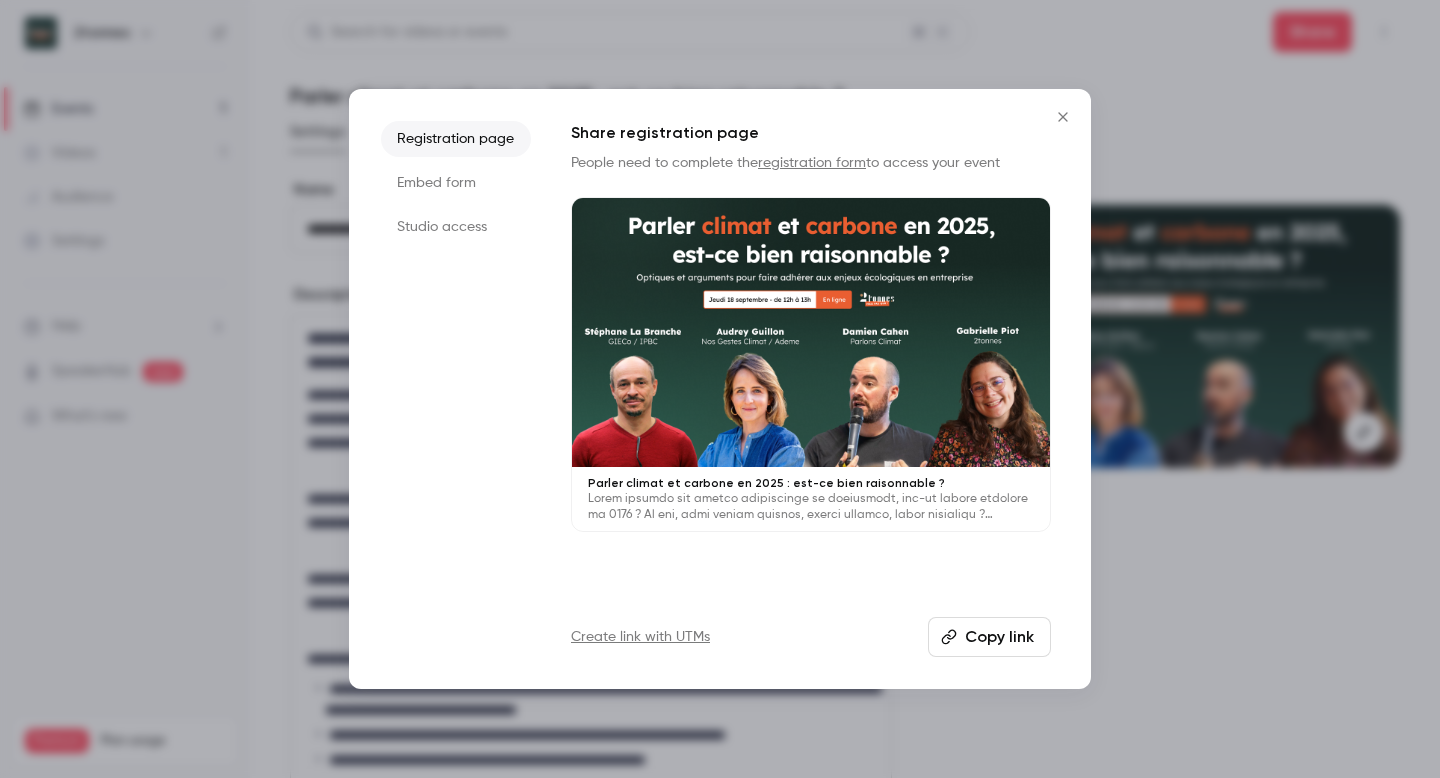 click 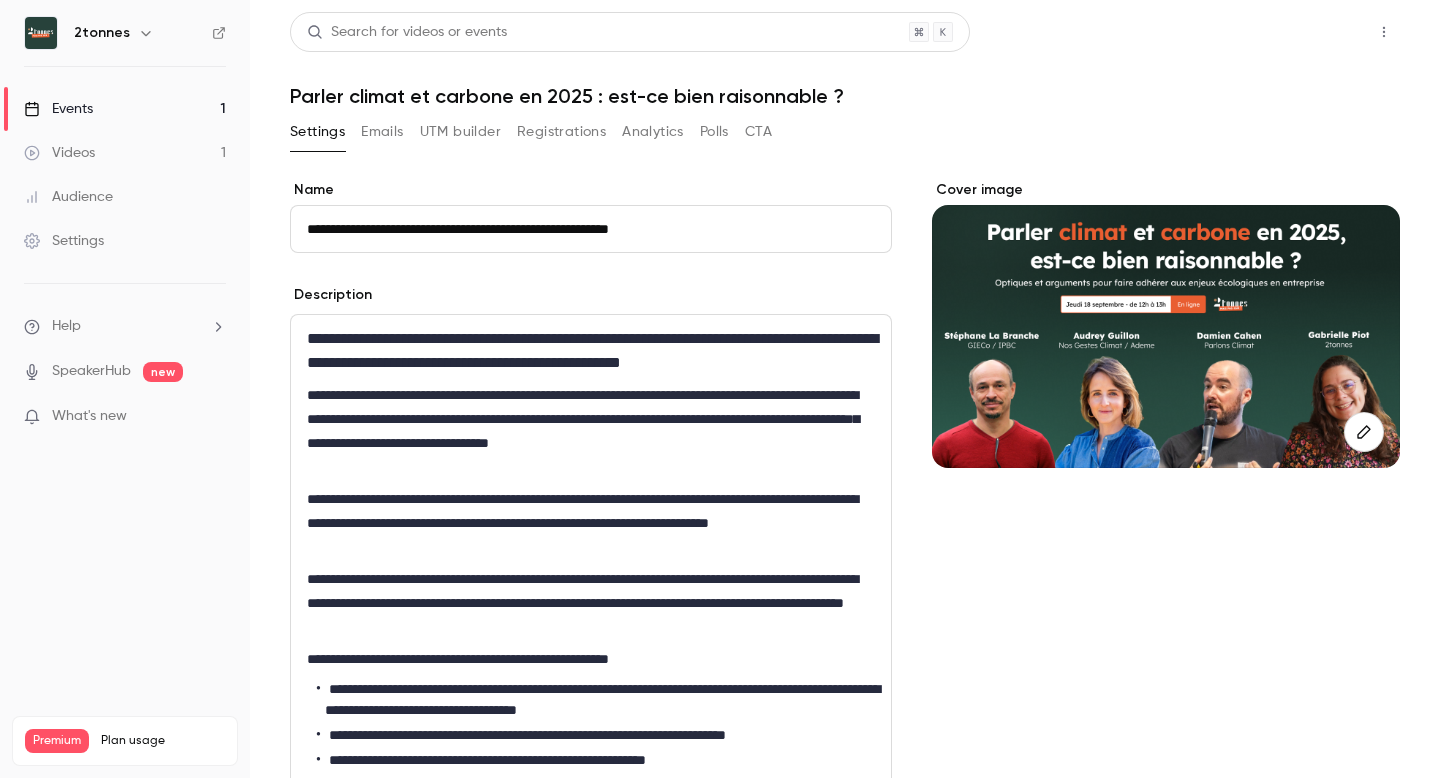 click on "Share" at bounding box center (1312, 32) 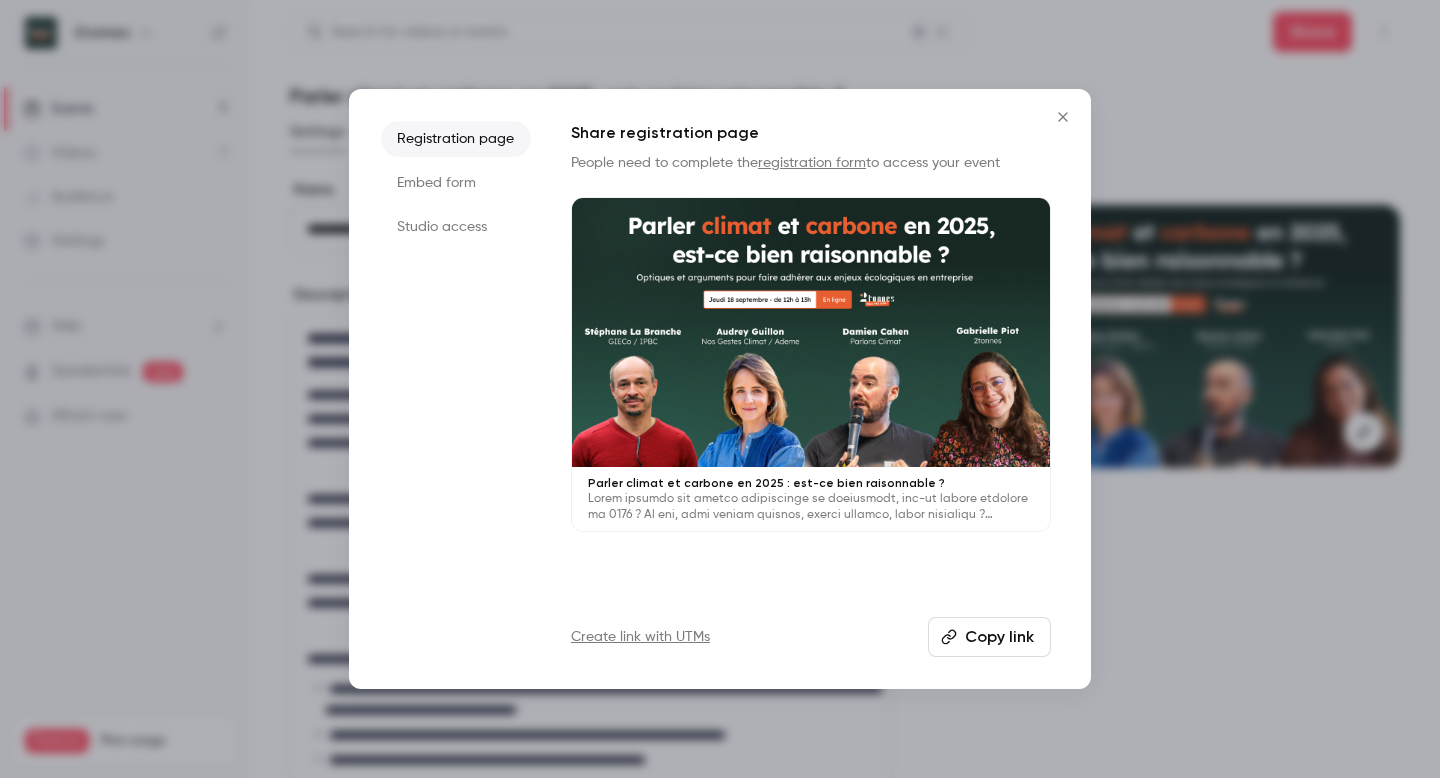 click on "Create link with UTMs" at bounding box center [640, 637] 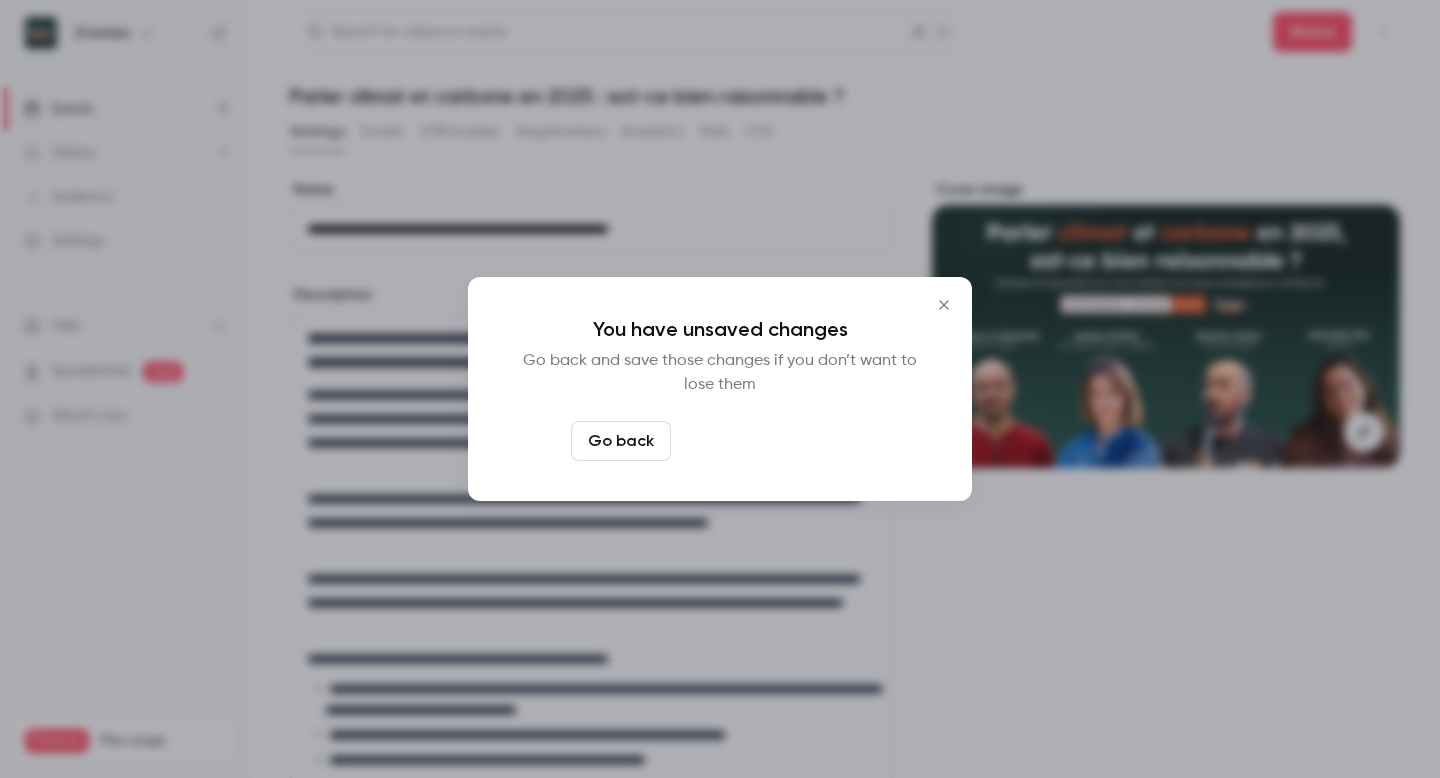 click on "Leave page anyway" at bounding box center (774, 441) 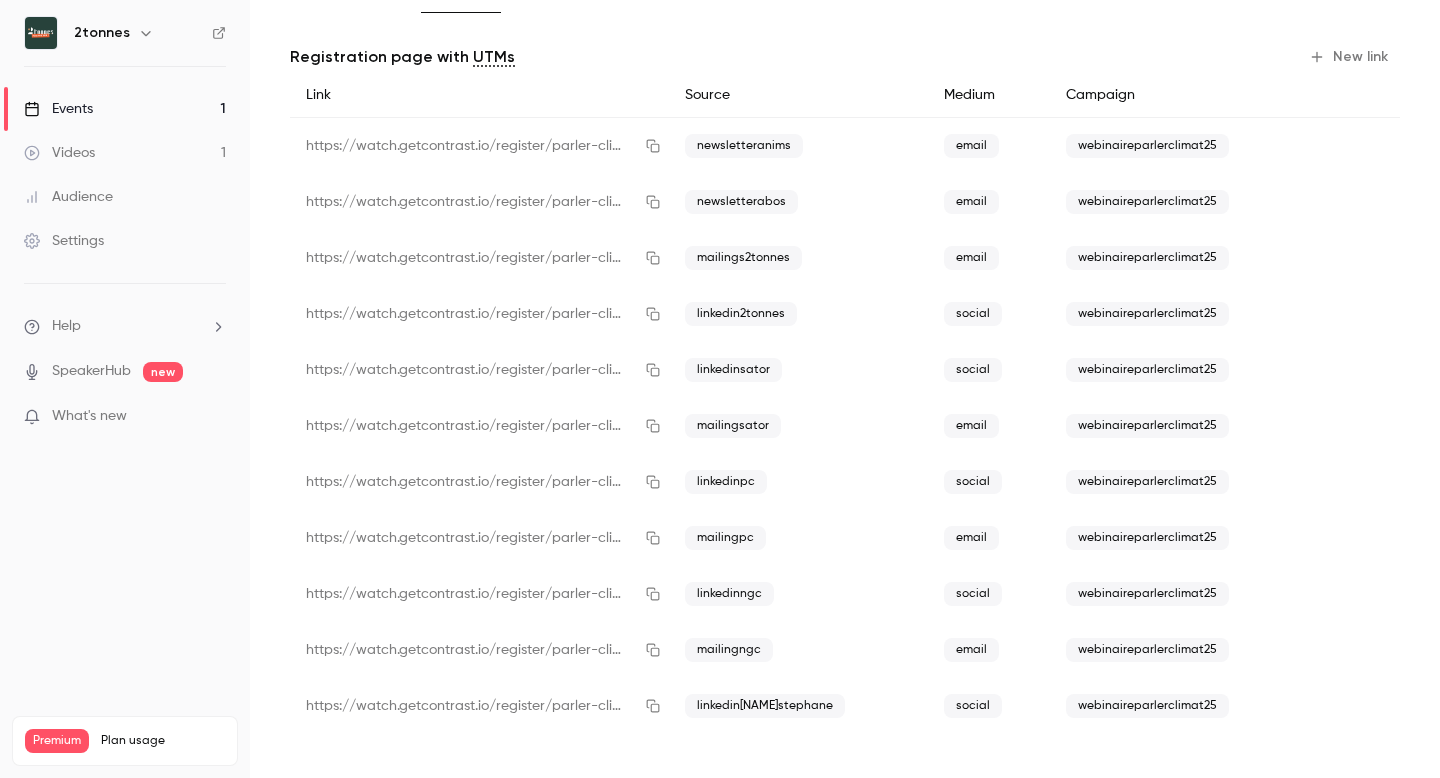 scroll, scrollTop: 0, scrollLeft: 0, axis: both 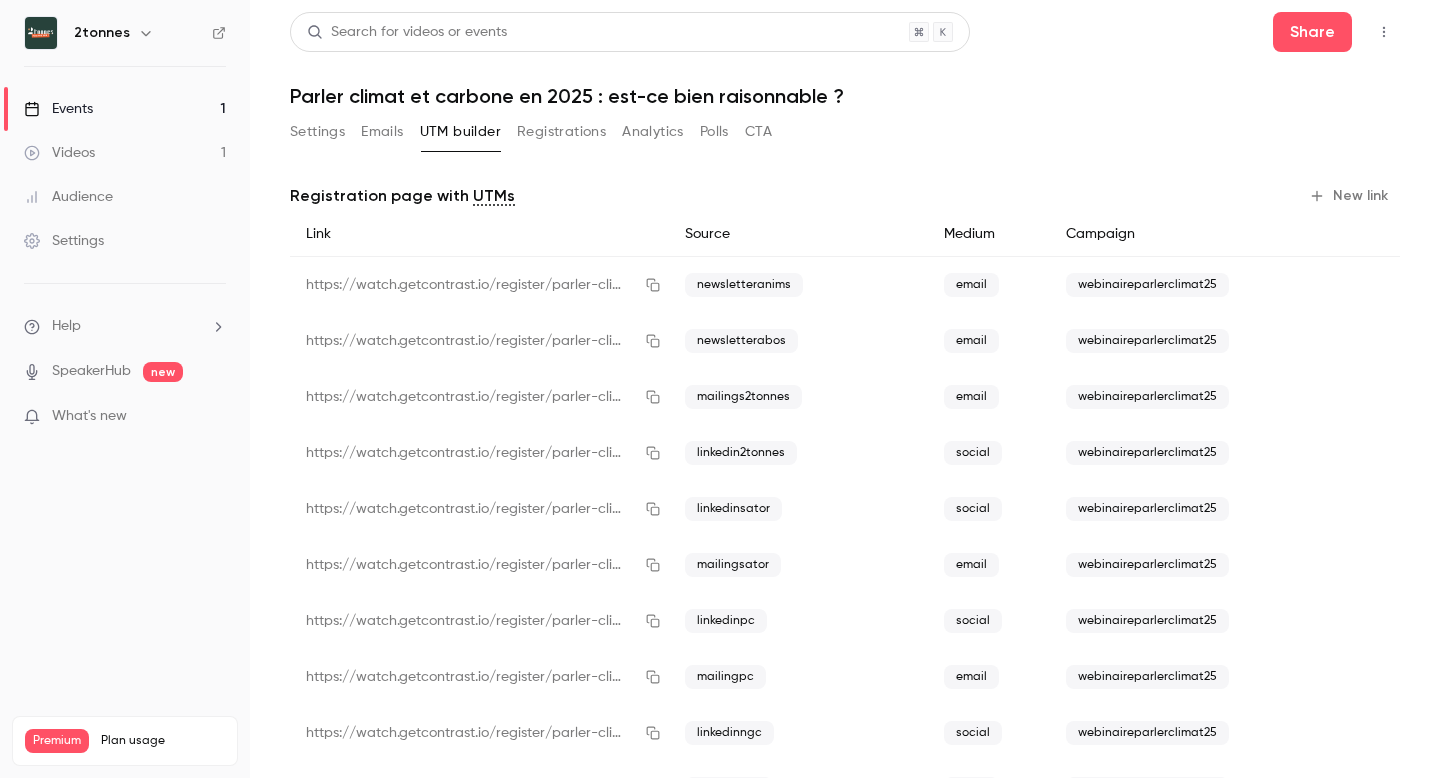 click on "New link" at bounding box center (1350, 196) 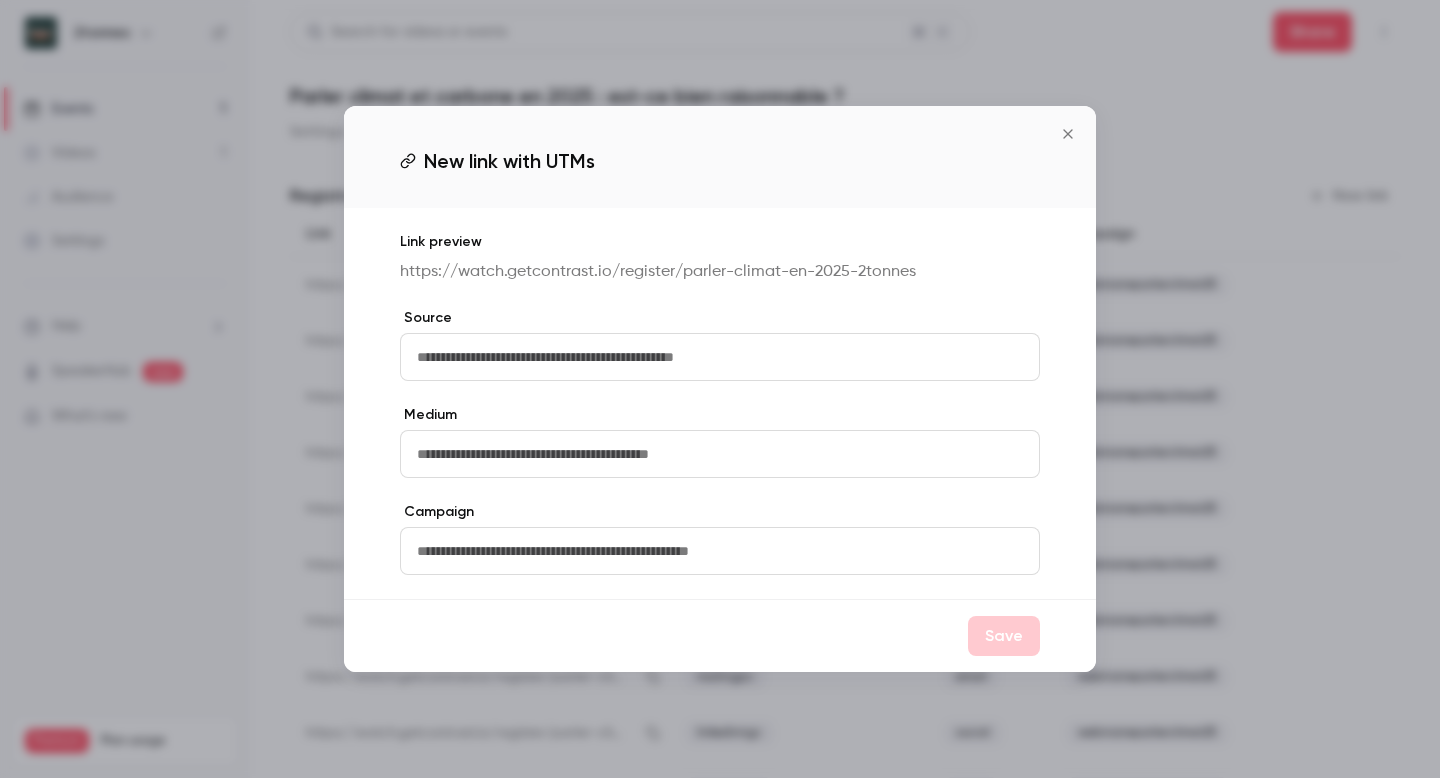 click at bounding box center (720, 357) 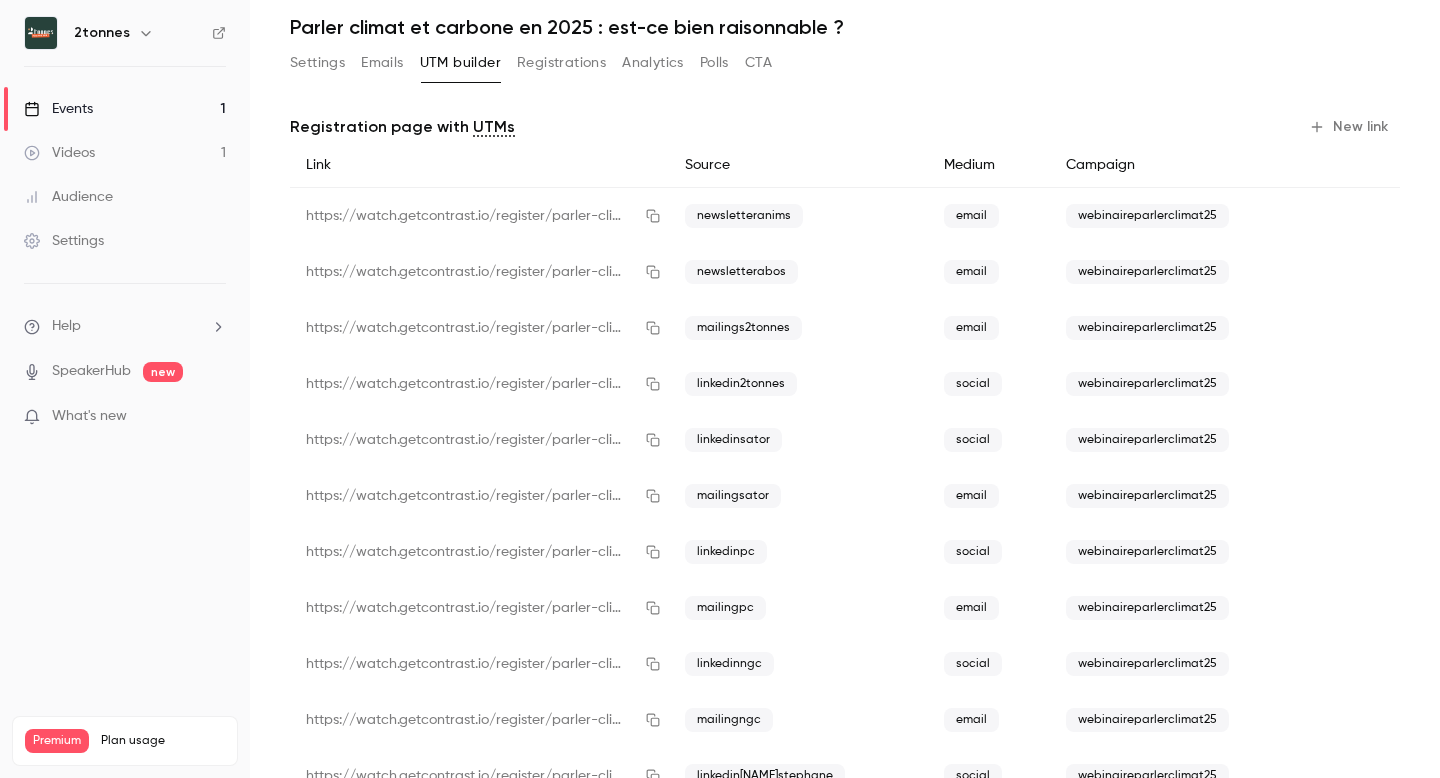 scroll, scrollTop: 54, scrollLeft: 0, axis: vertical 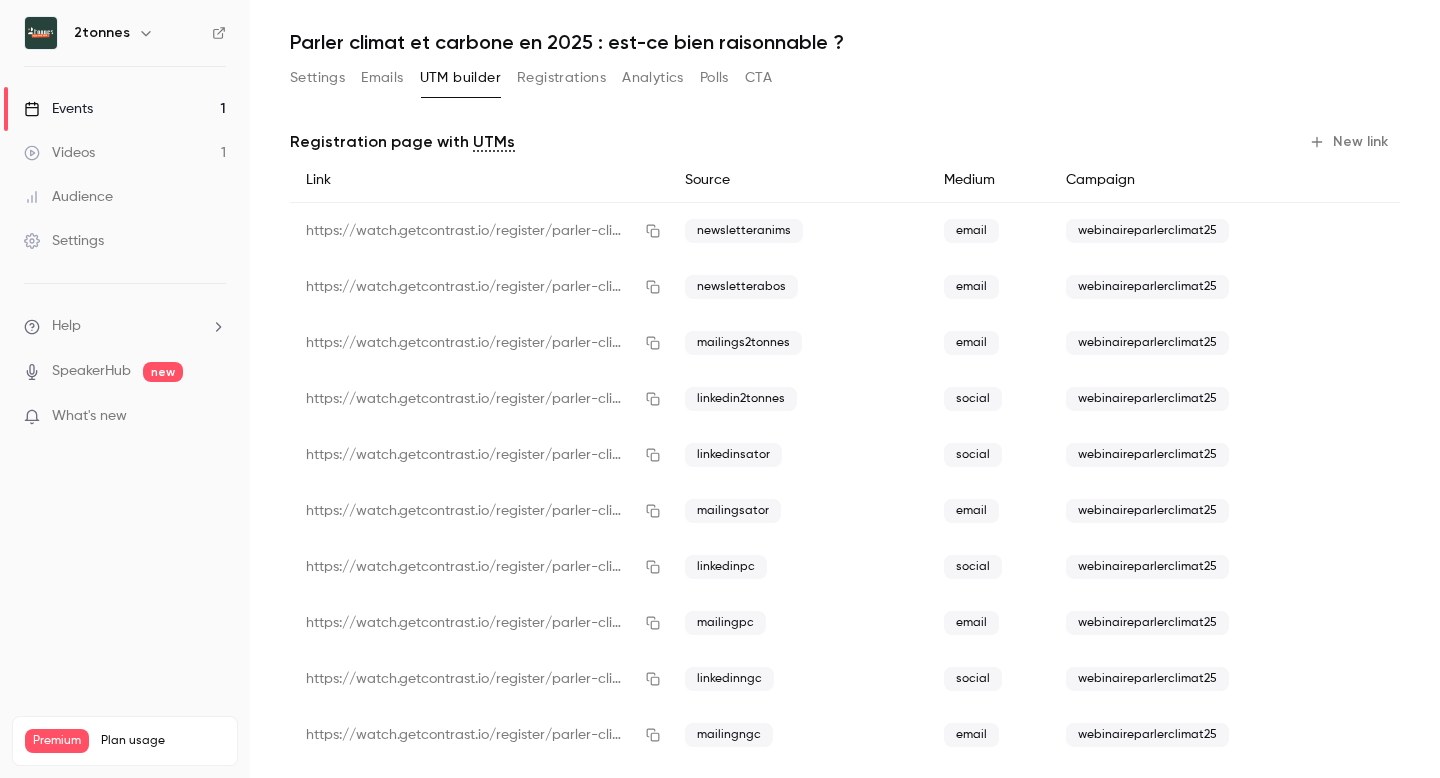 click on "New link" at bounding box center (1350, 142) 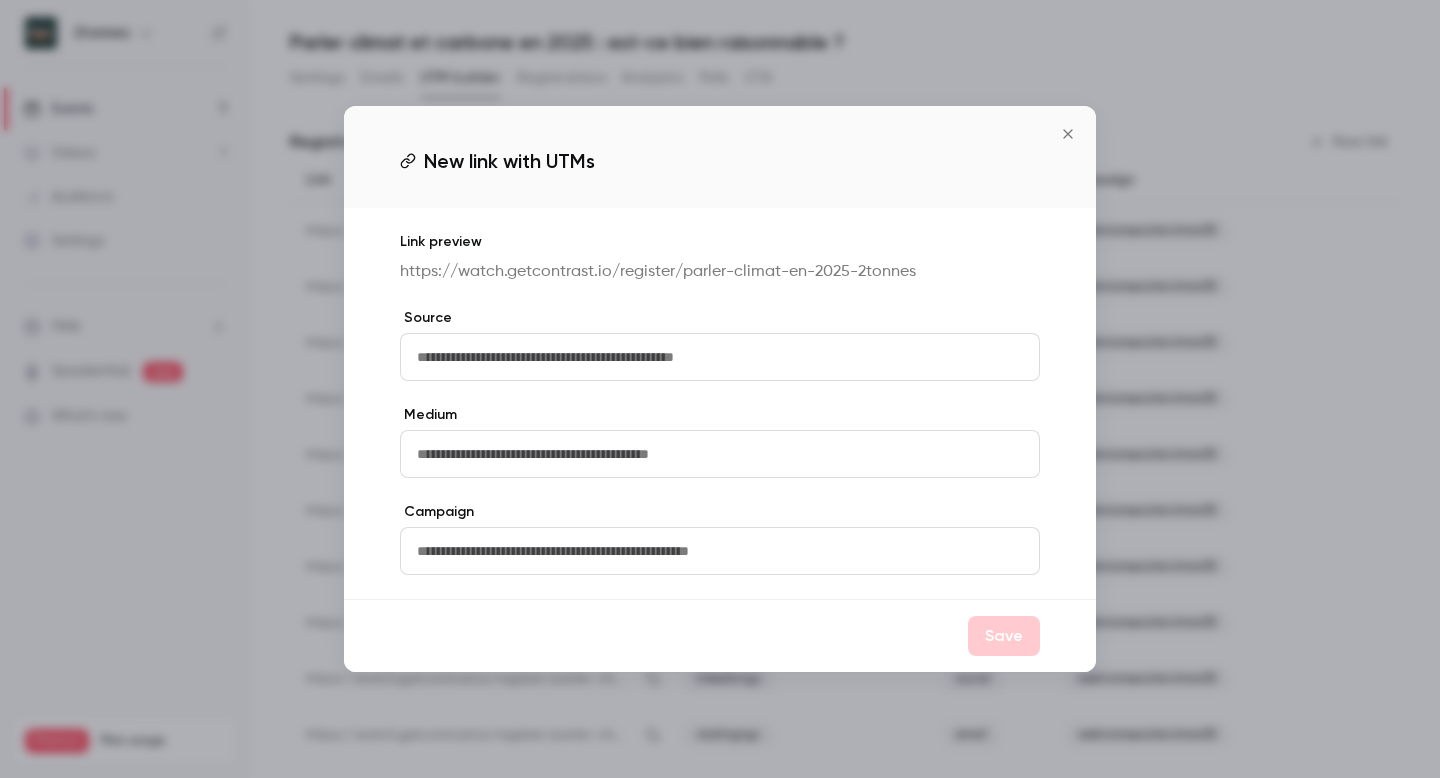 click at bounding box center (720, 357) 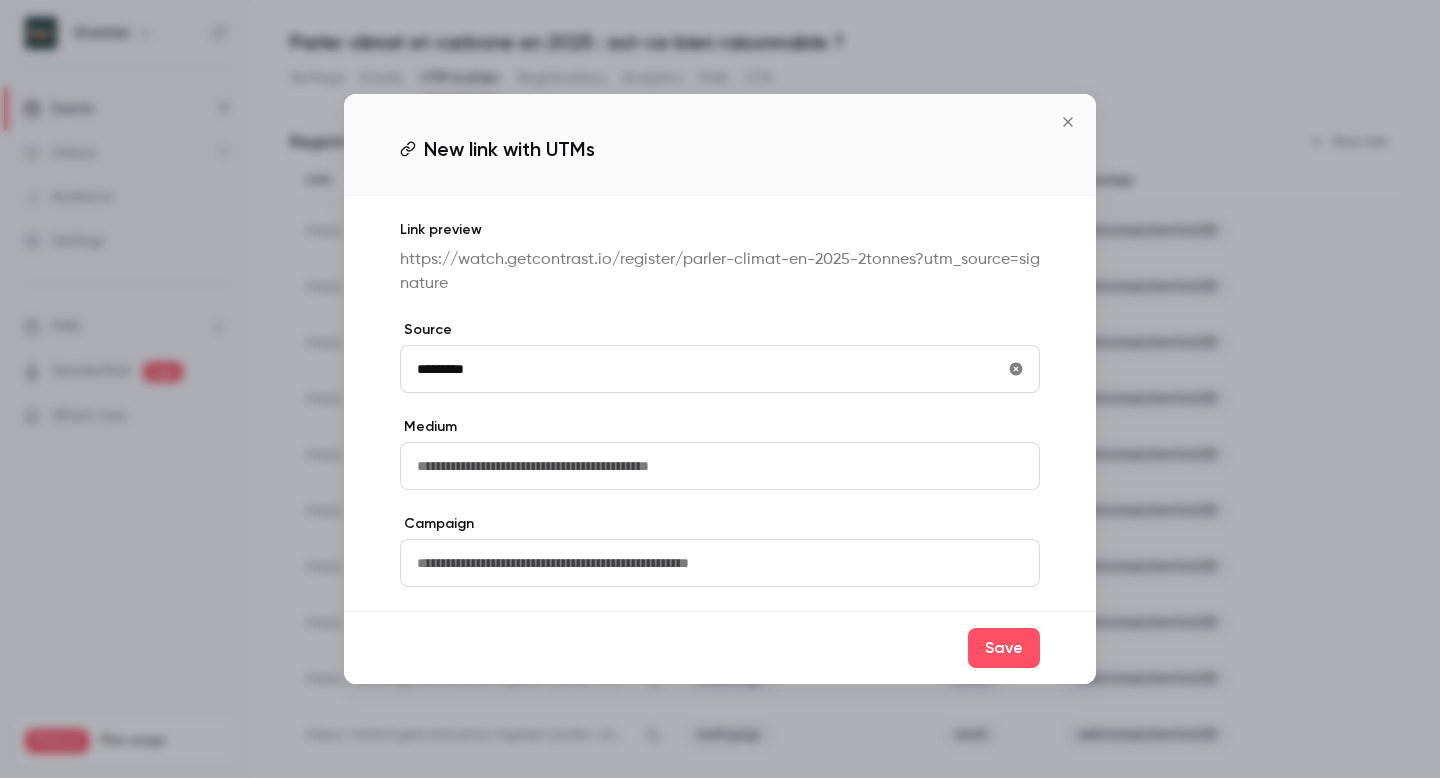 type on "*********" 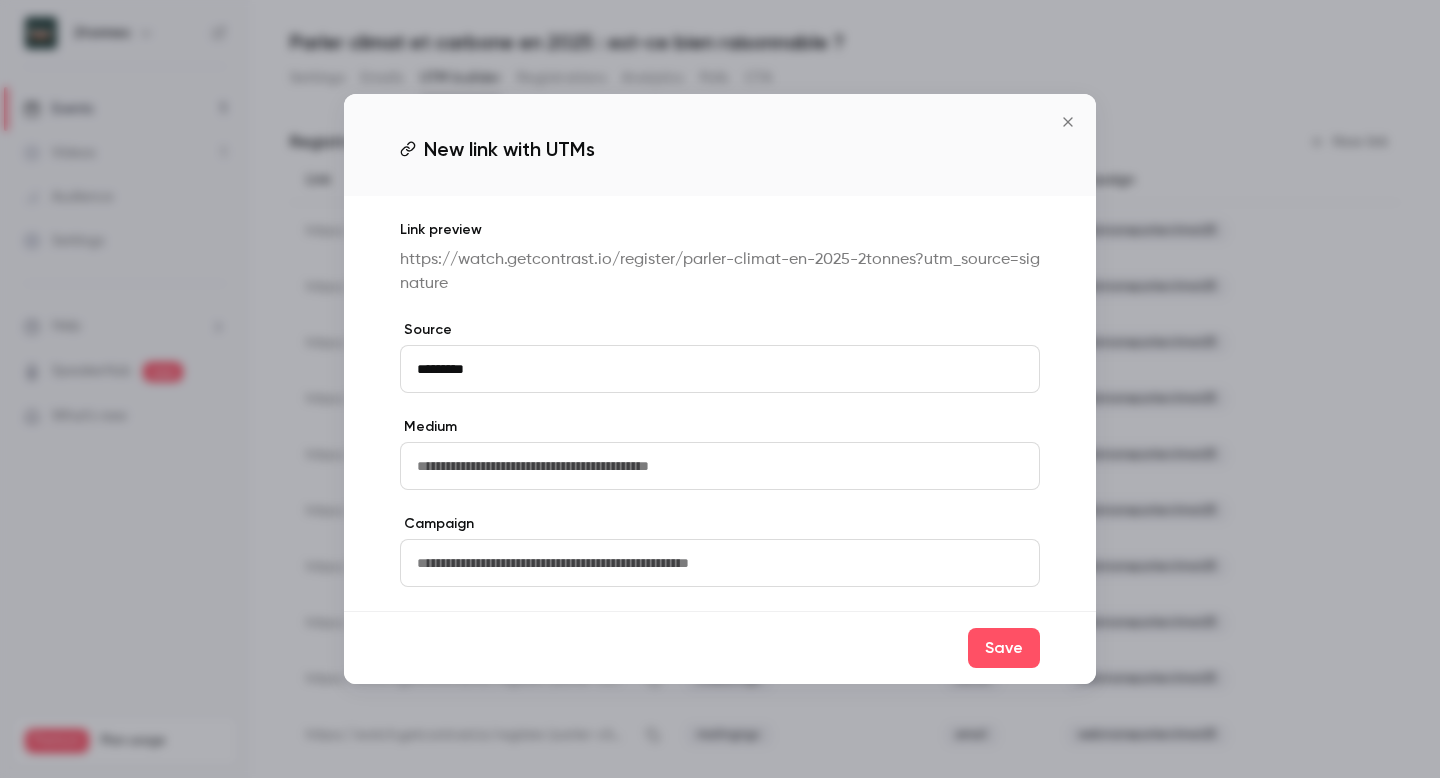 click at bounding box center [720, 466] 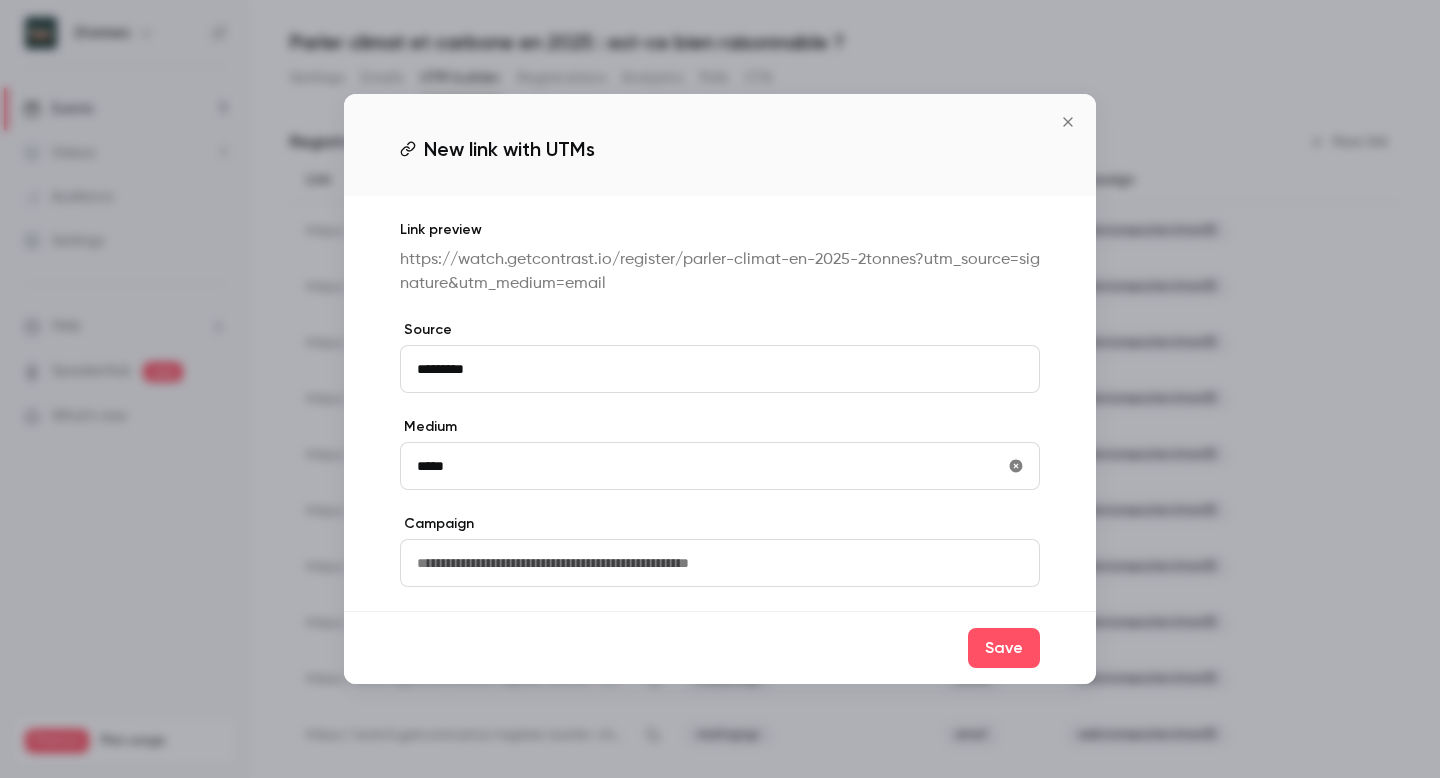 type on "*****" 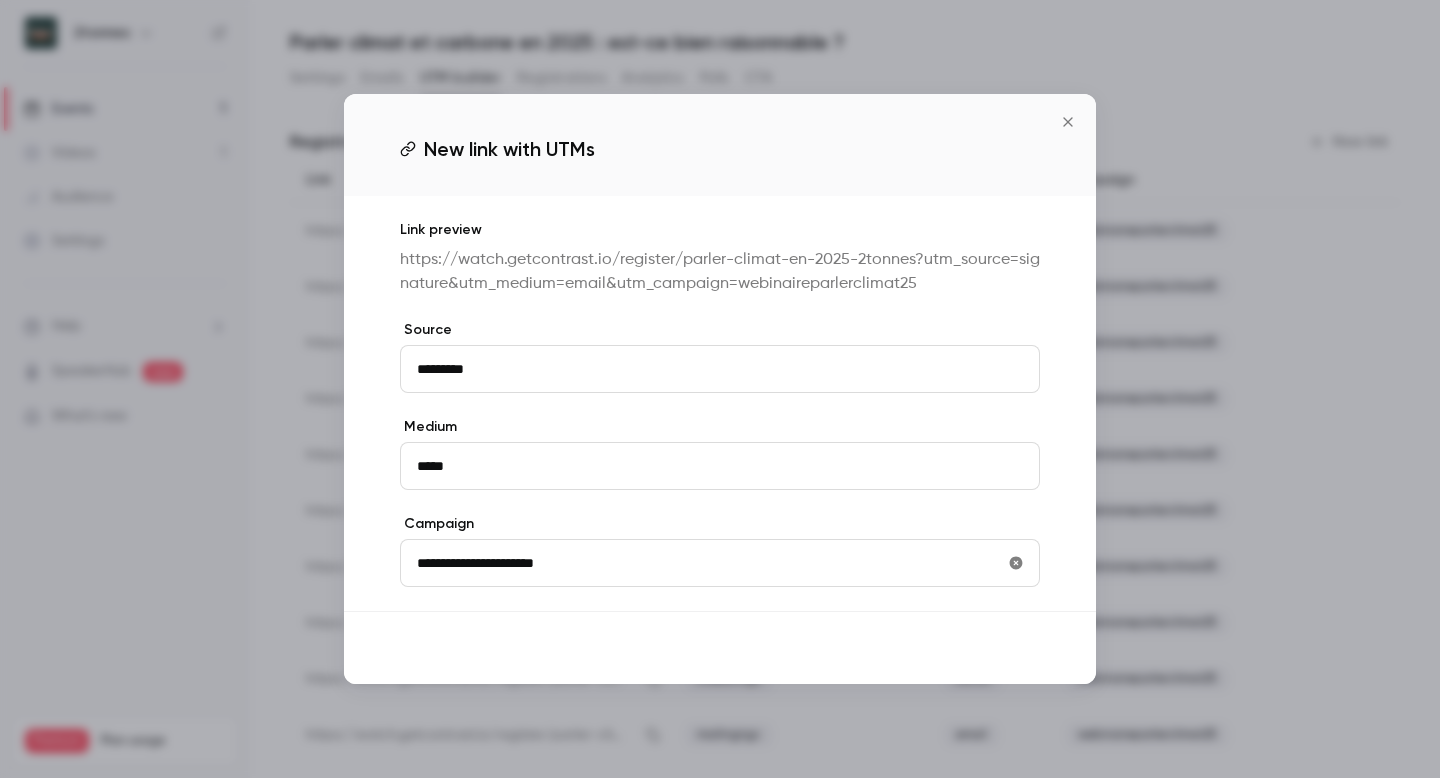 type on "**********" 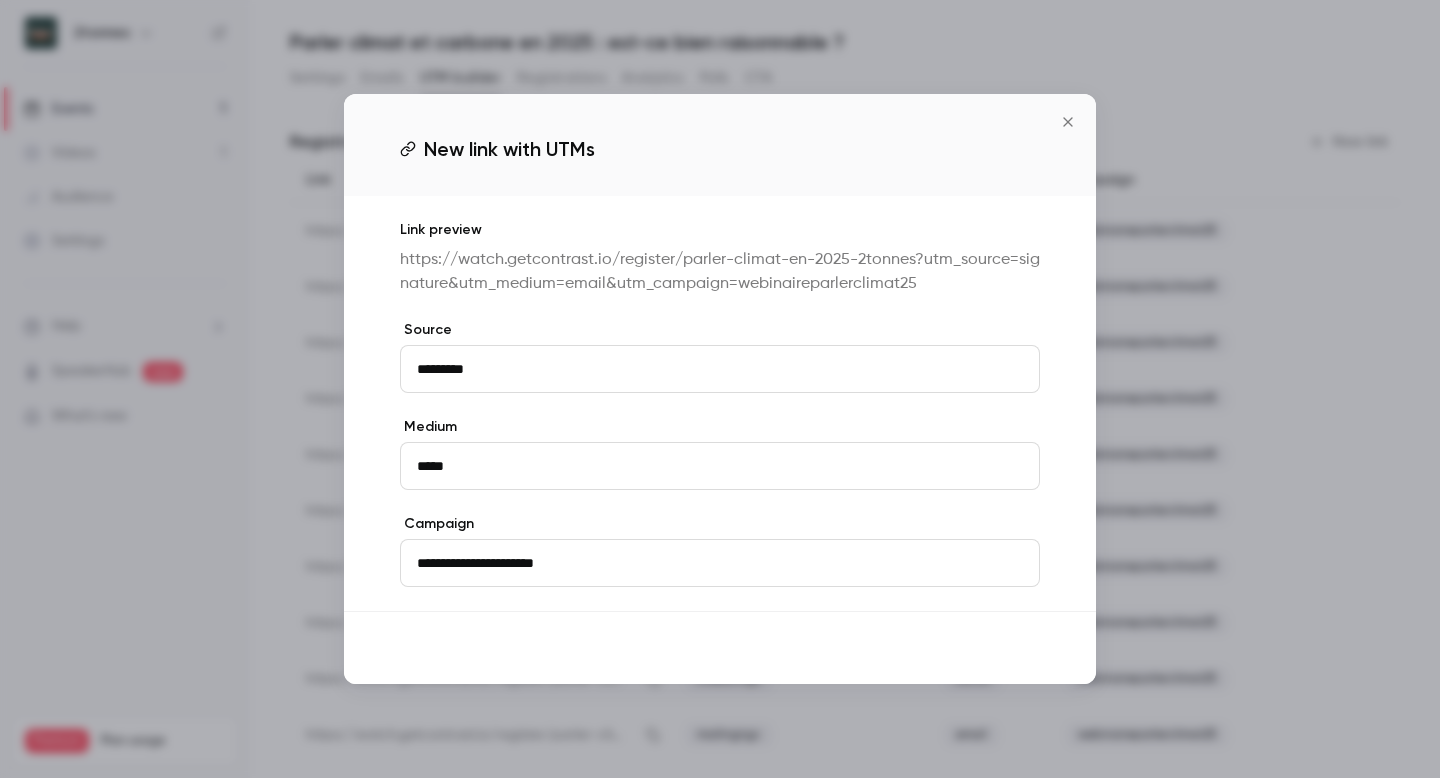 click on "Save" at bounding box center (1004, 648) 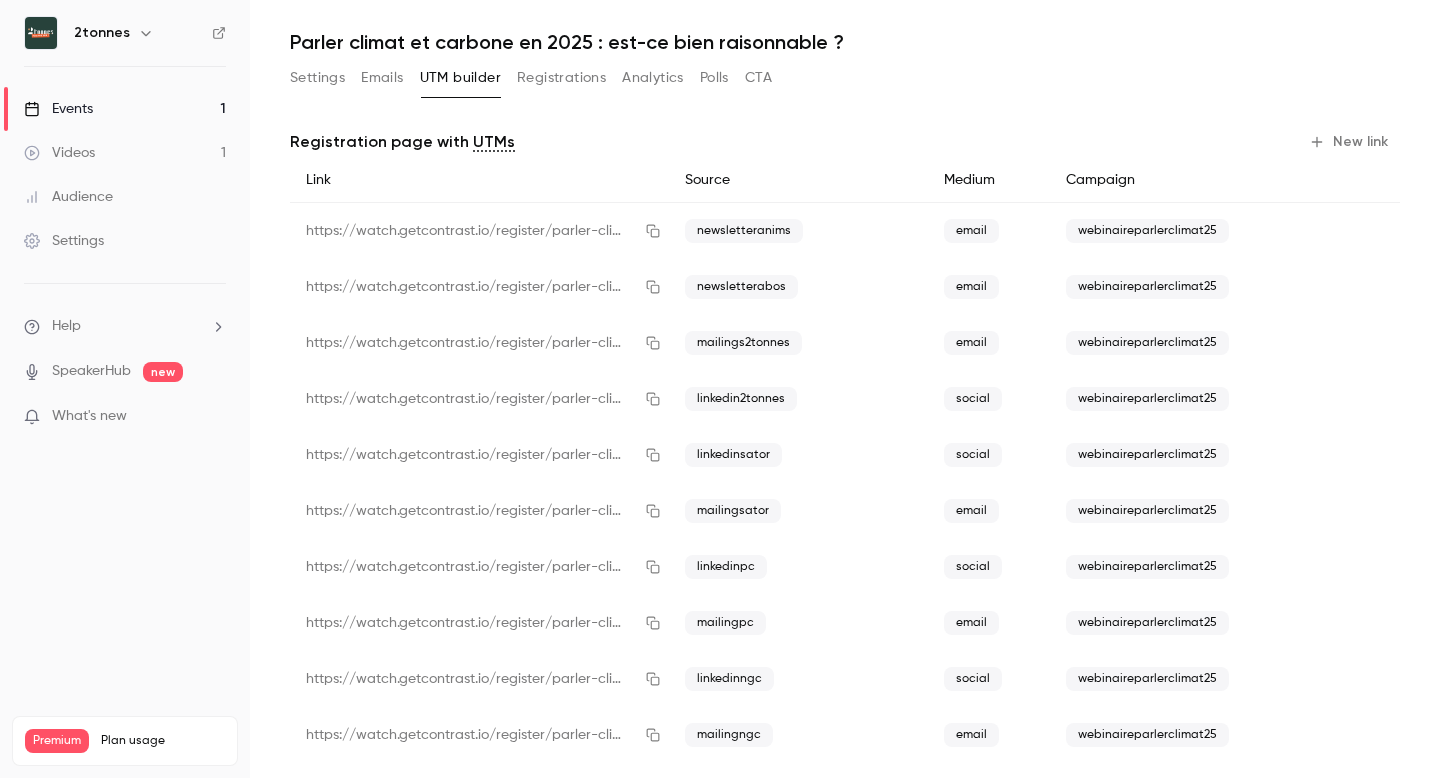 click on "webinaireparlerclimat25" at bounding box center (1147, 231) 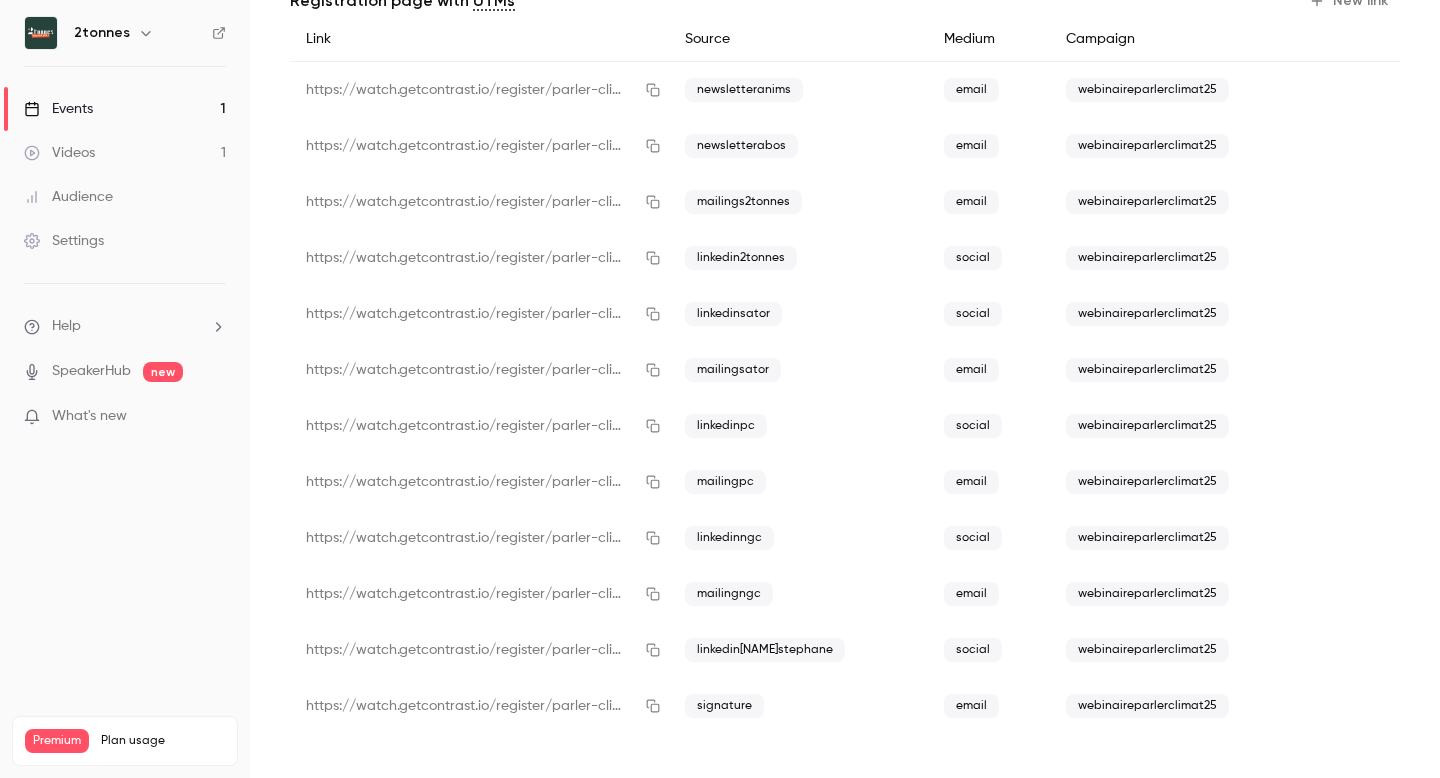 scroll, scrollTop: 0, scrollLeft: 0, axis: both 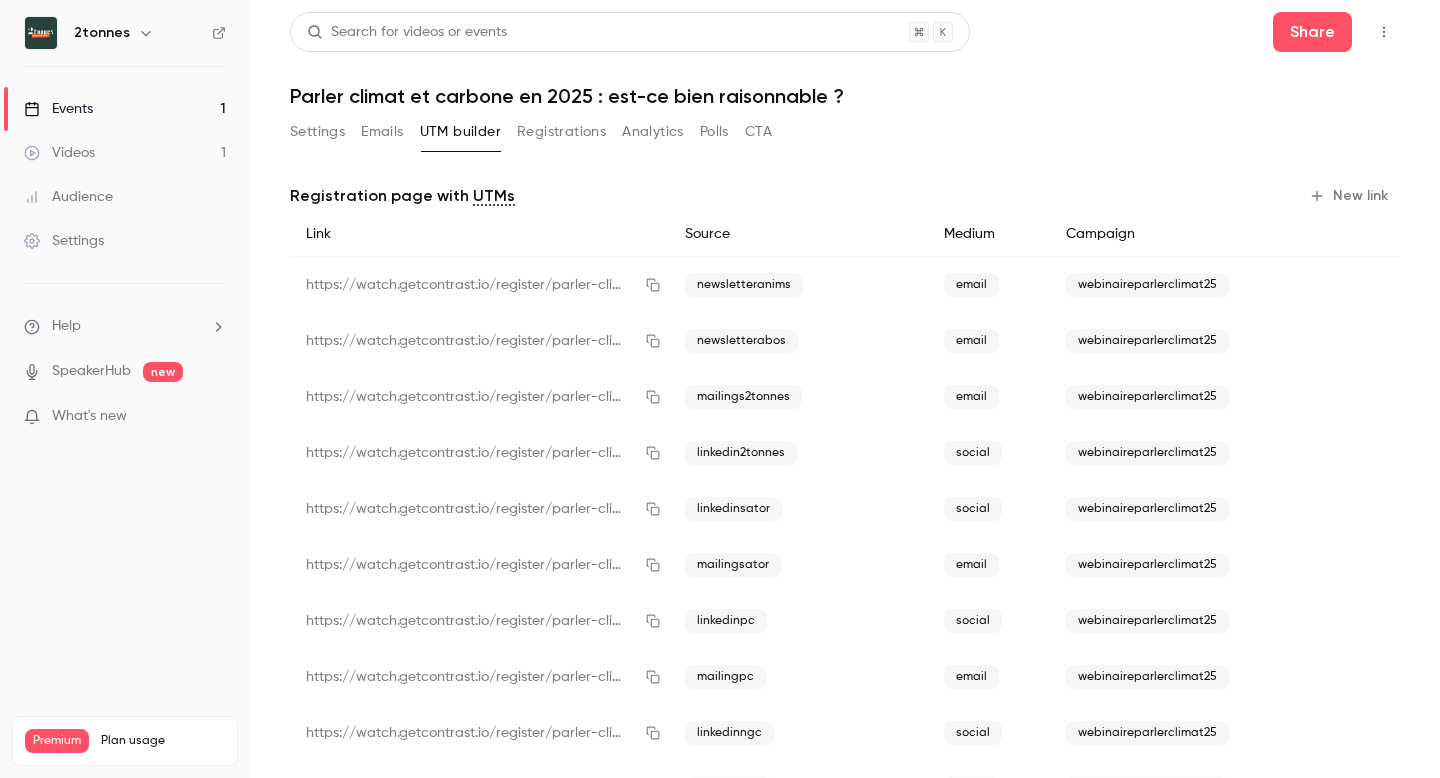 click on "Events" at bounding box center [58, 109] 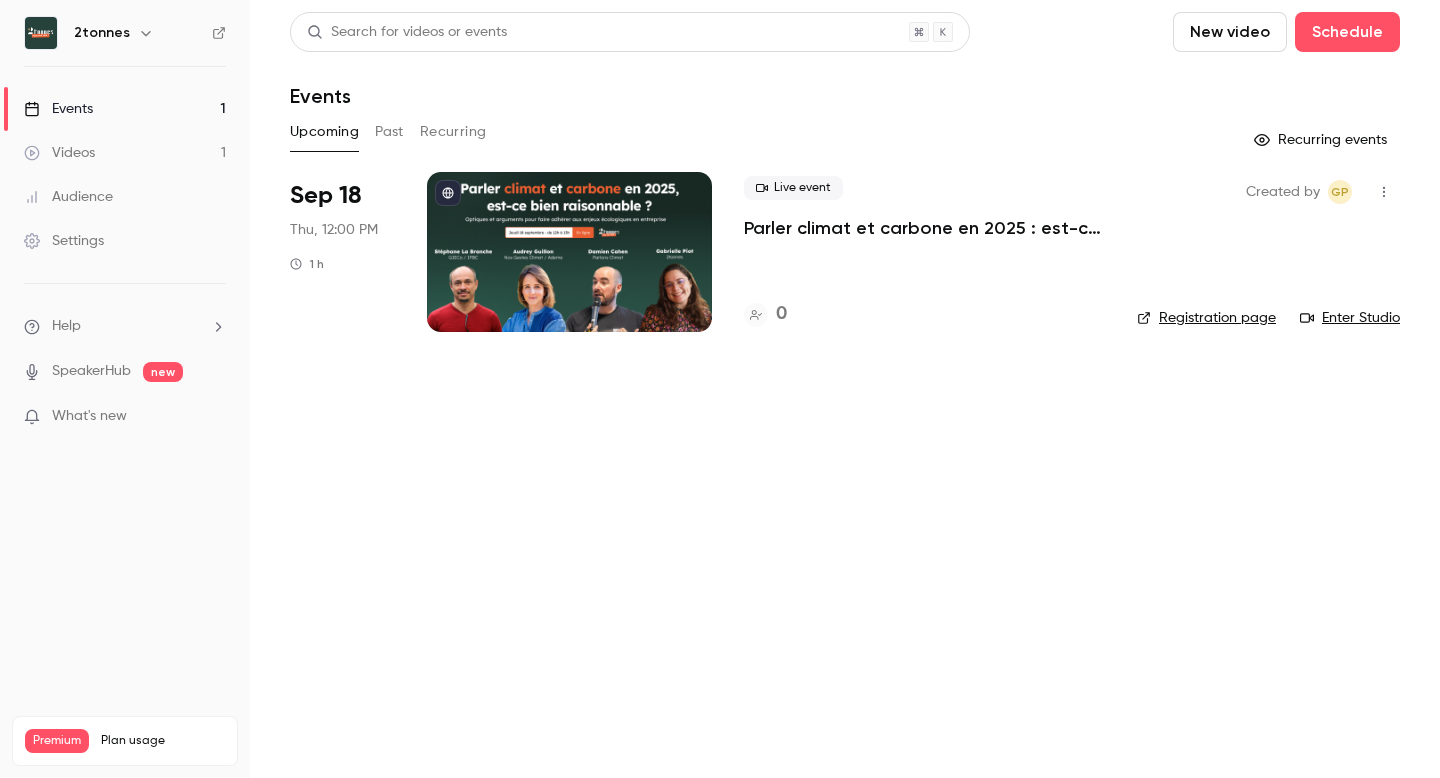 click at bounding box center (569, 252) 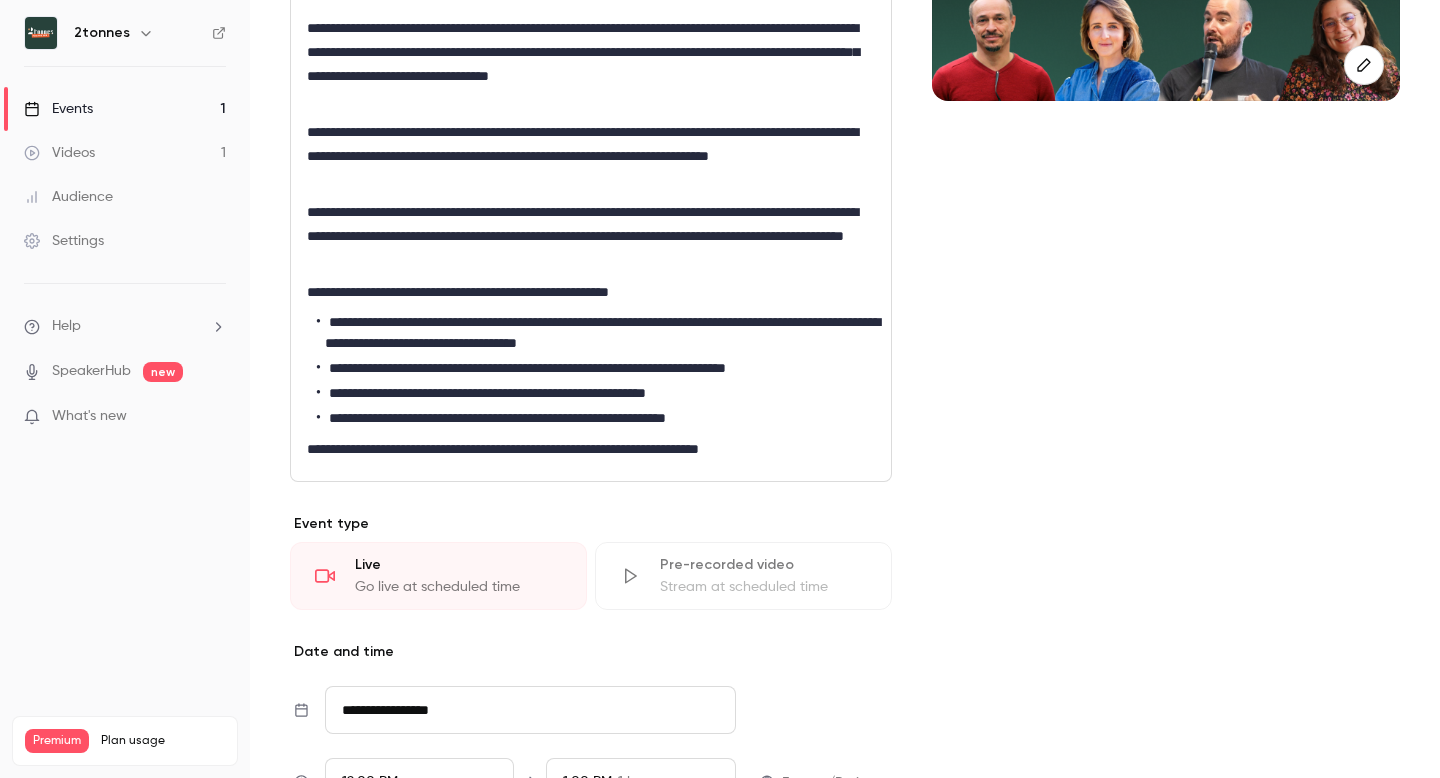 scroll, scrollTop: 366, scrollLeft: 0, axis: vertical 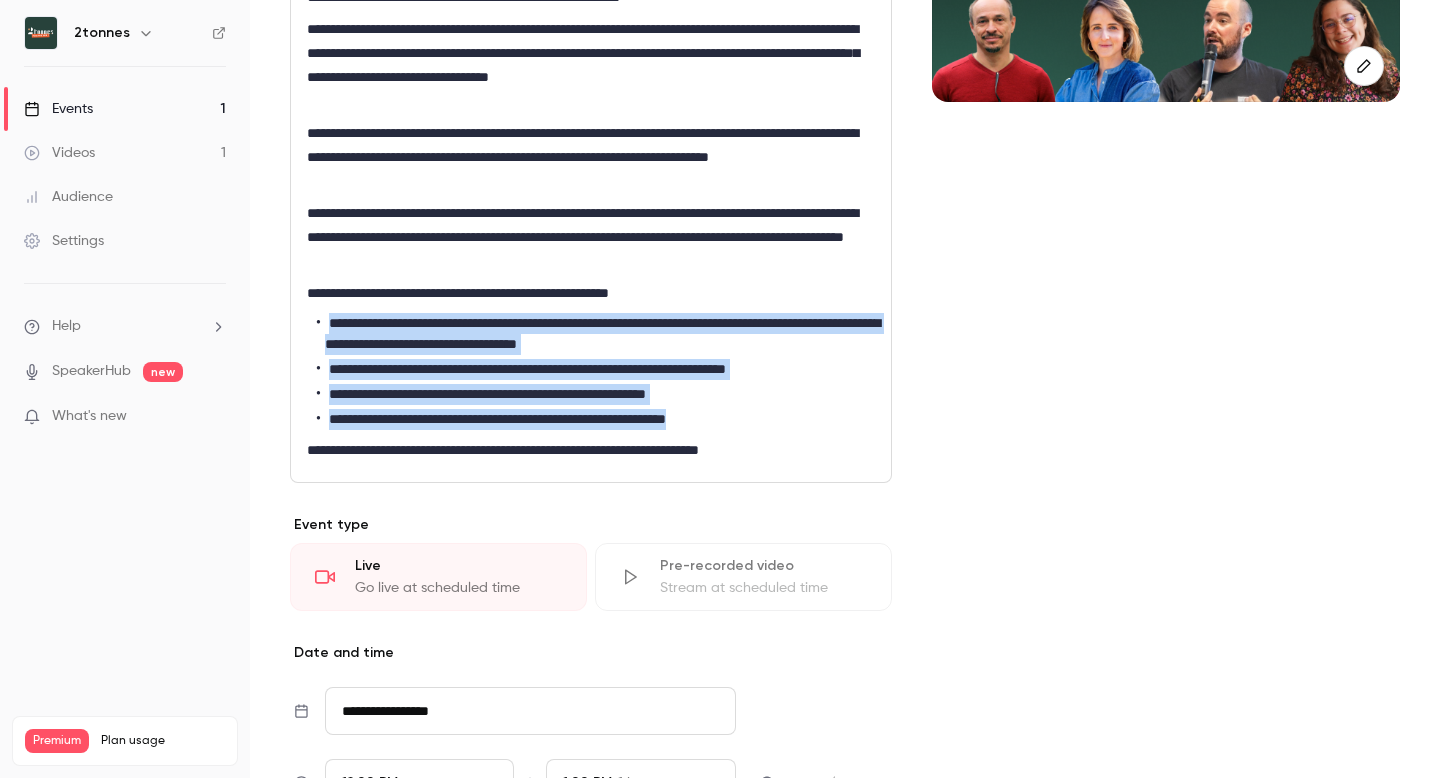 drag, startPoint x: 782, startPoint y: 421, endPoint x: 327, endPoint y: 330, distance: 464.01077 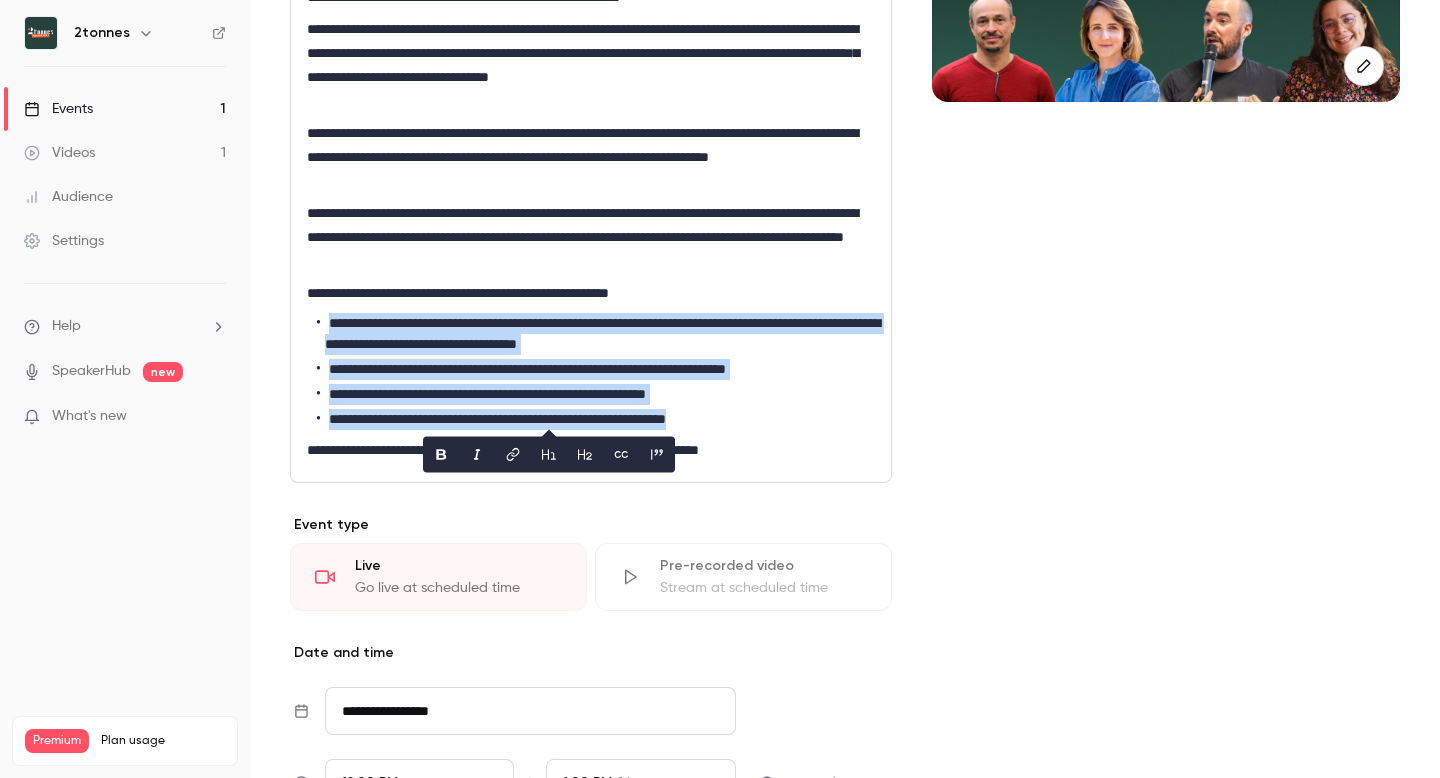 copy on "**********" 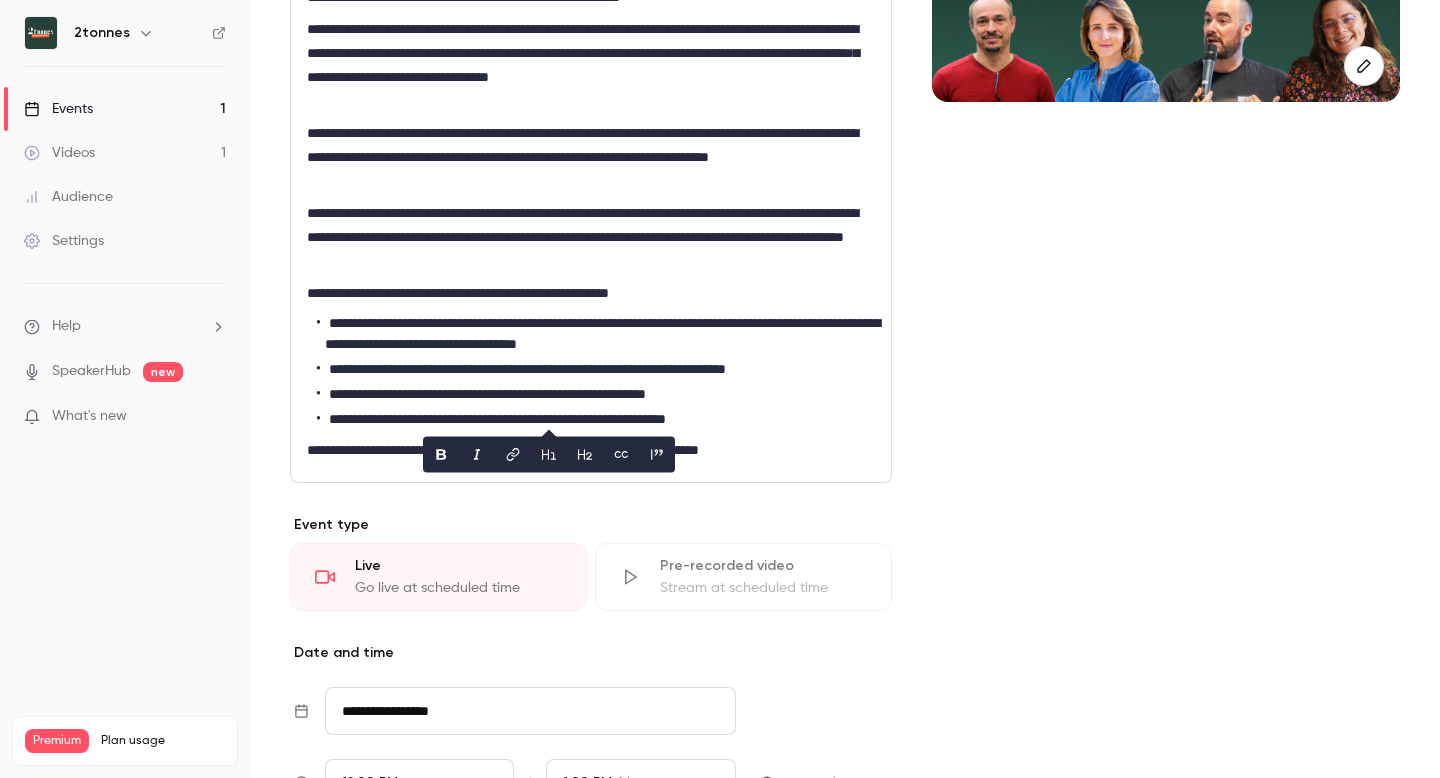 click on "Cover image" at bounding box center (1166, 643) 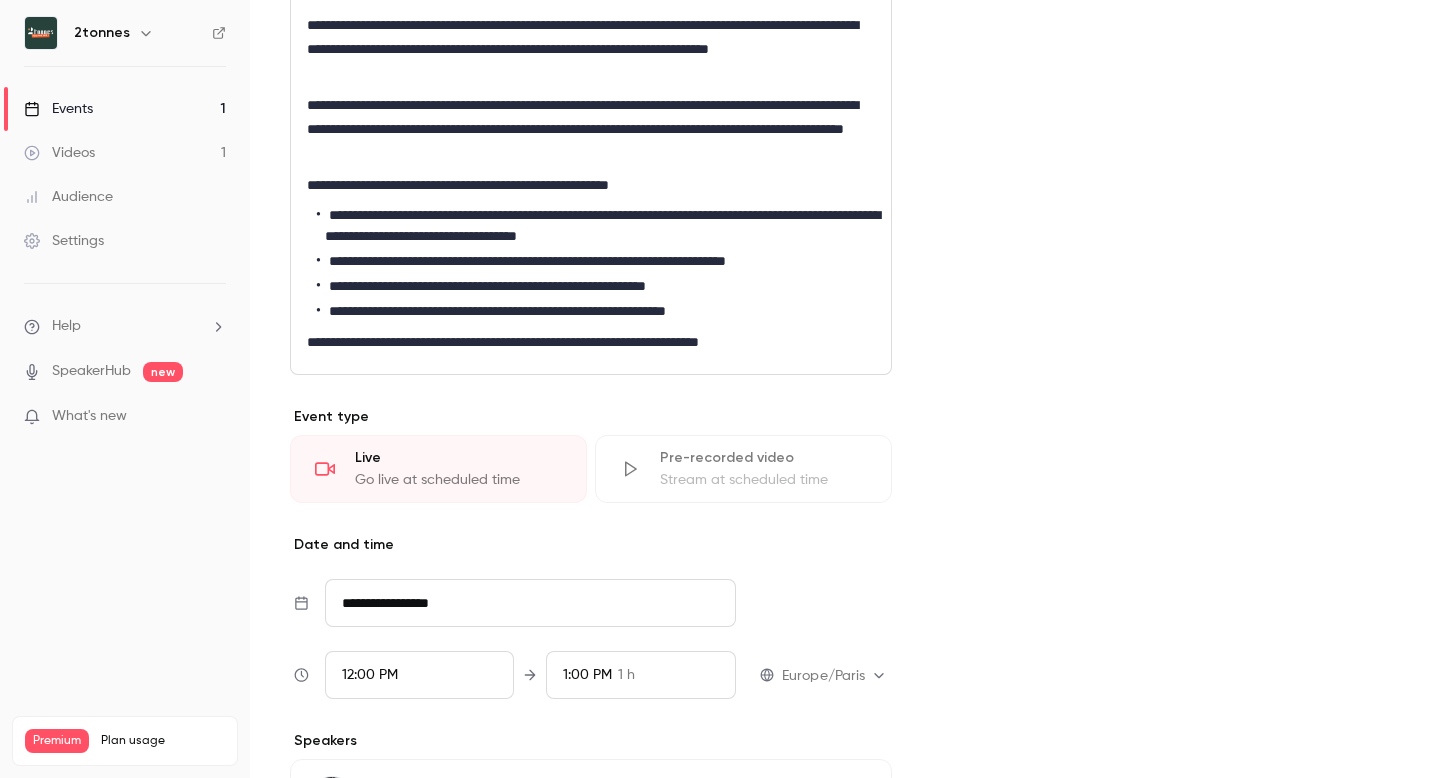 scroll, scrollTop: 386, scrollLeft: 0, axis: vertical 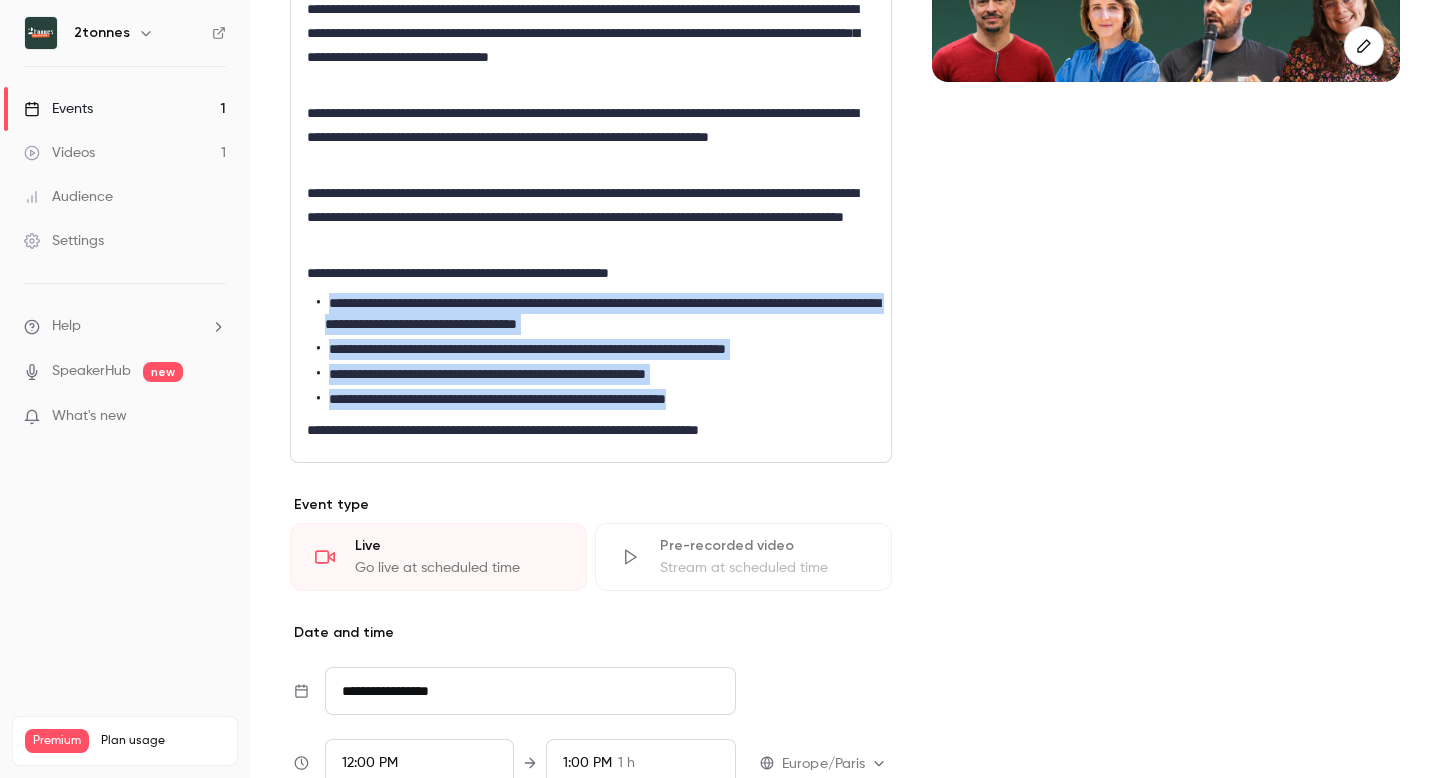 drag, startPoint x: 813, startPoint y: 401, endPoint x: 275, endPoint y: 298, distance: 547.77094 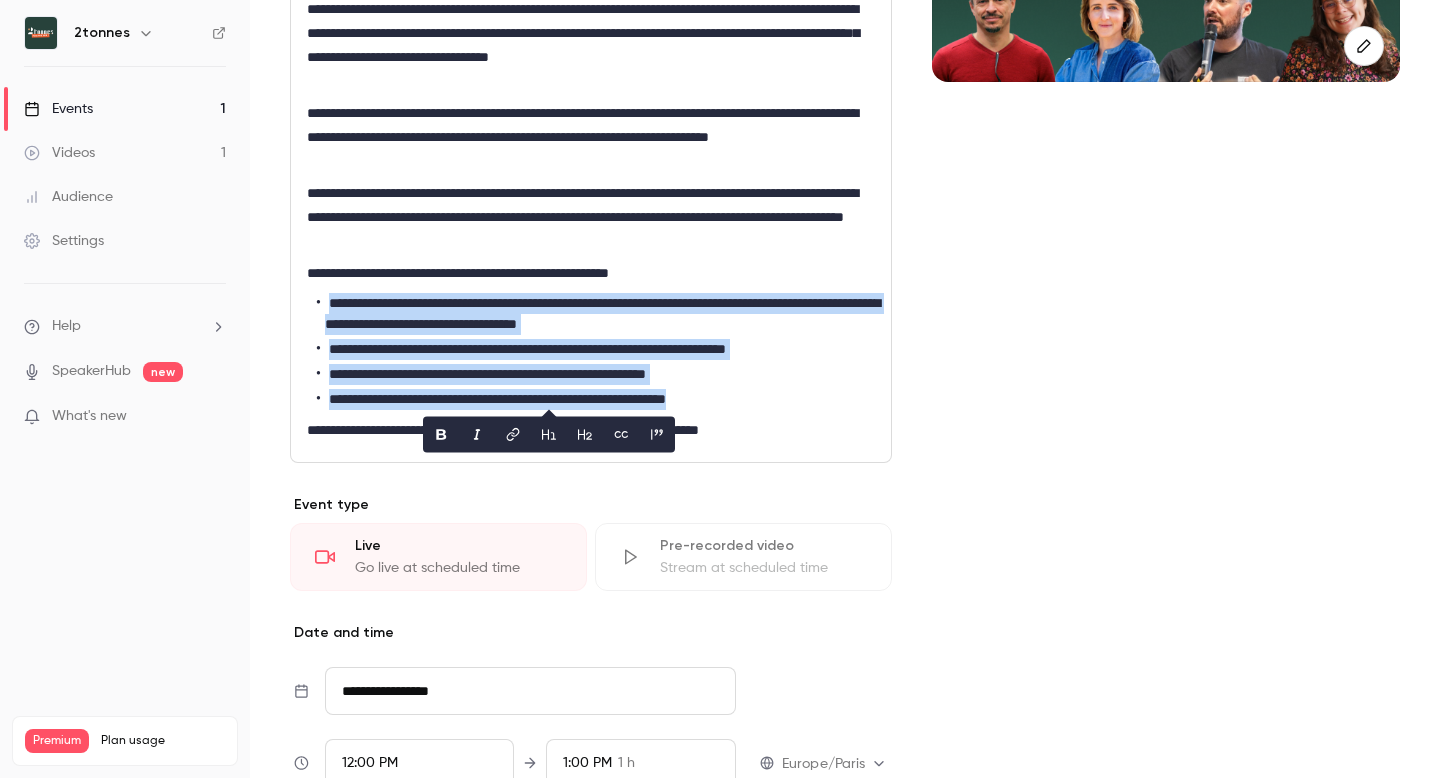 copy on "**********" 